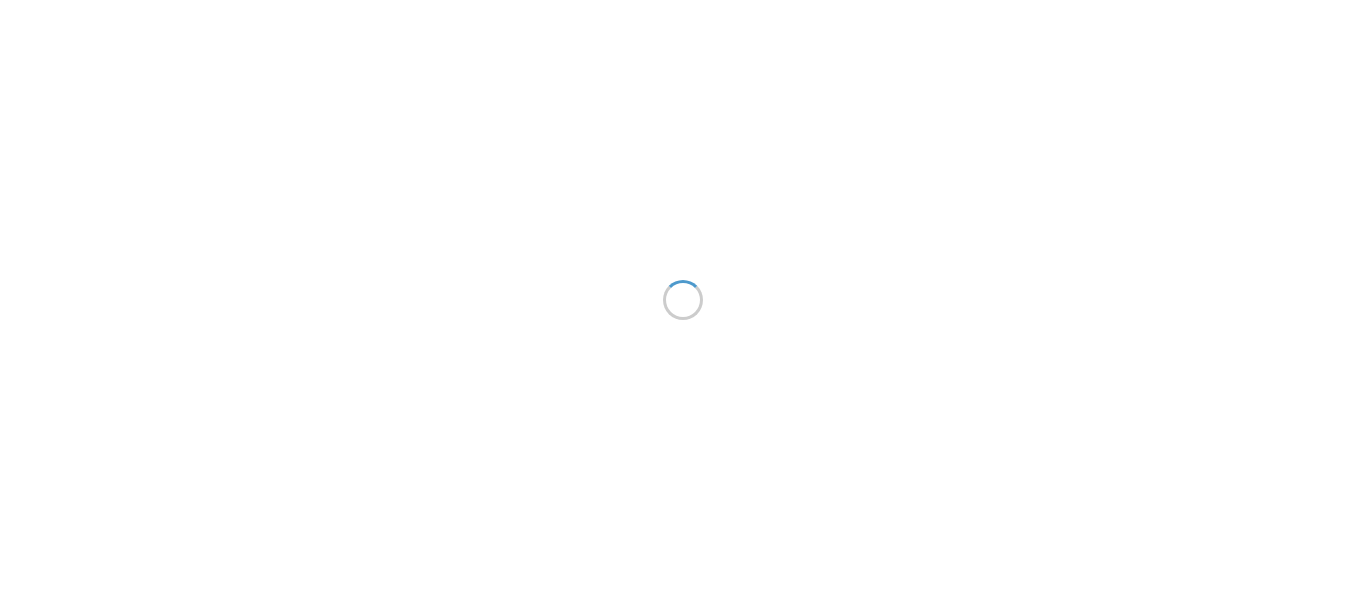 scroll, scrollTop: 0, scrollLeft: 0, axis: both 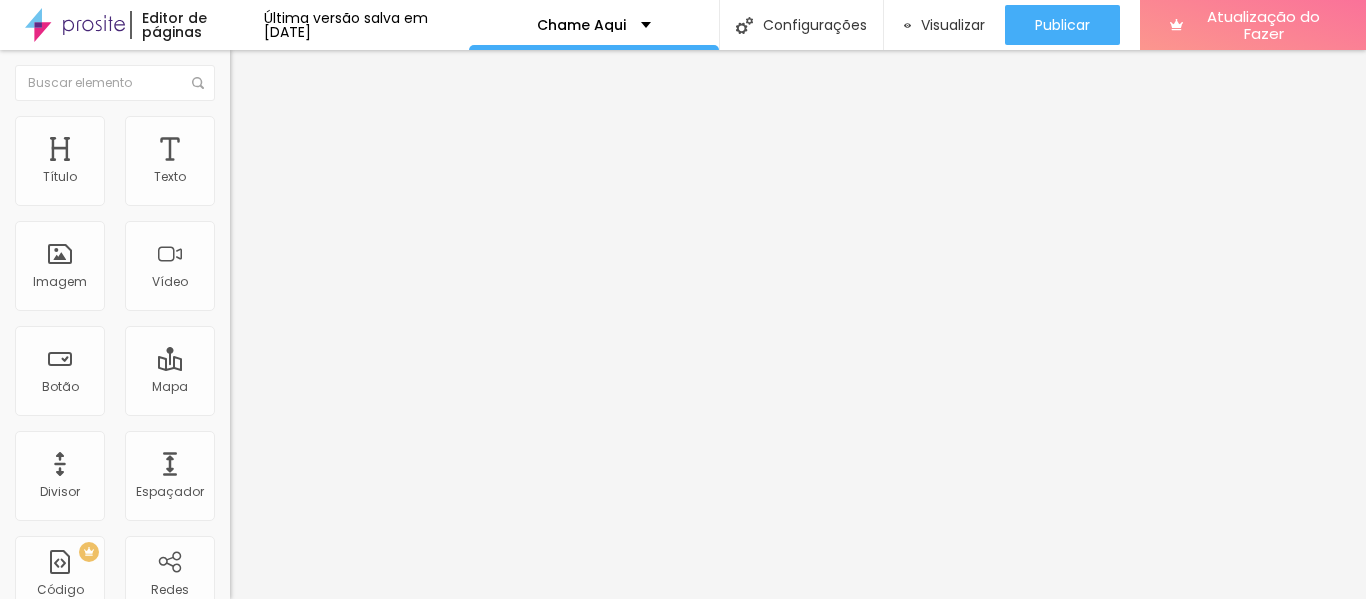 click at bounding box center [239, 125] 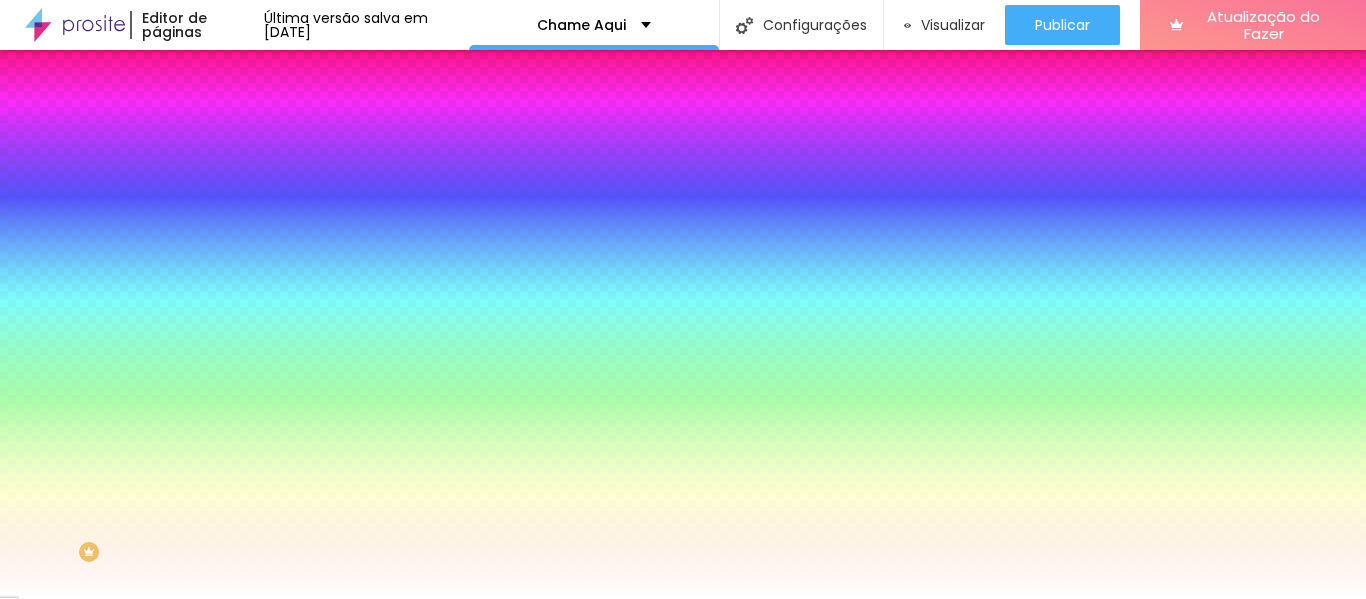 click on "Avançado" at bounding box center [345, 146] 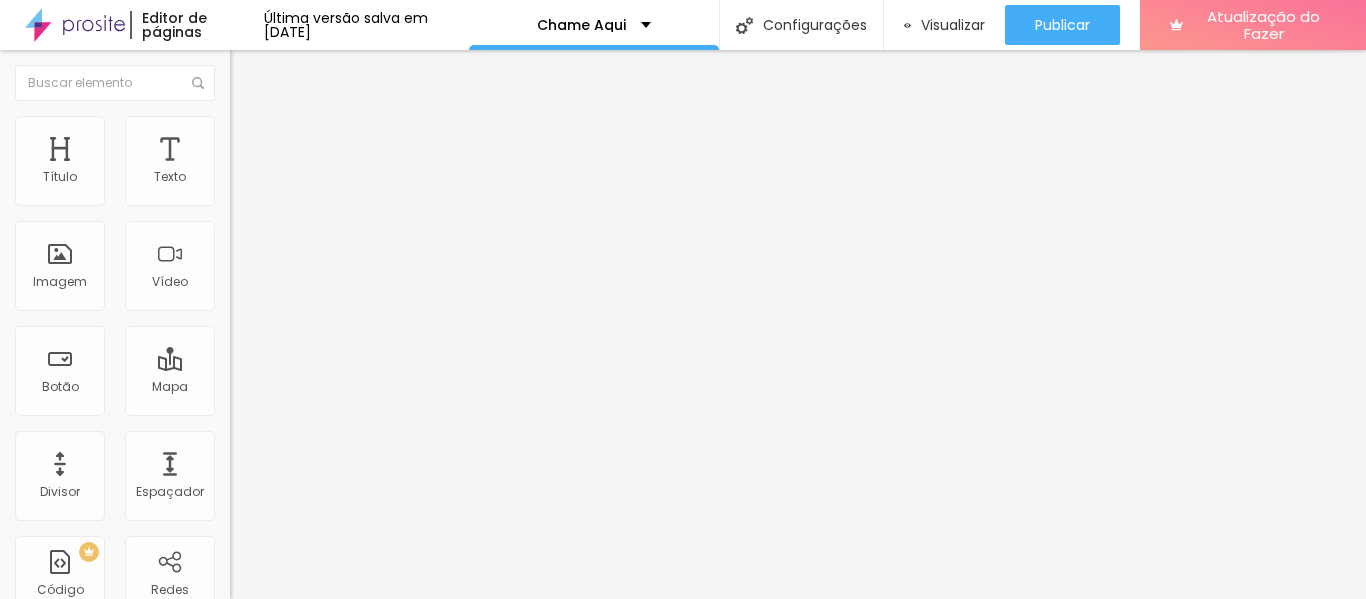 click on "Conteúdo" at bounding box center [345, 106] 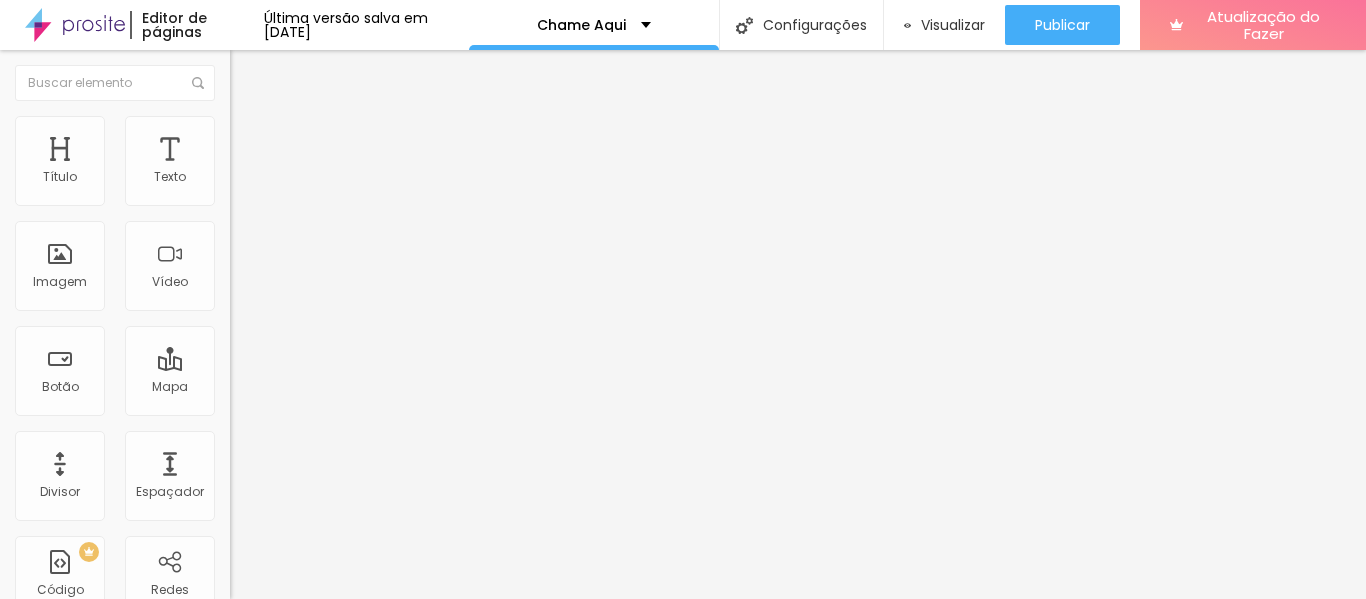 click on "Contato Criar novo formulário" at bounding box center [683, 898] 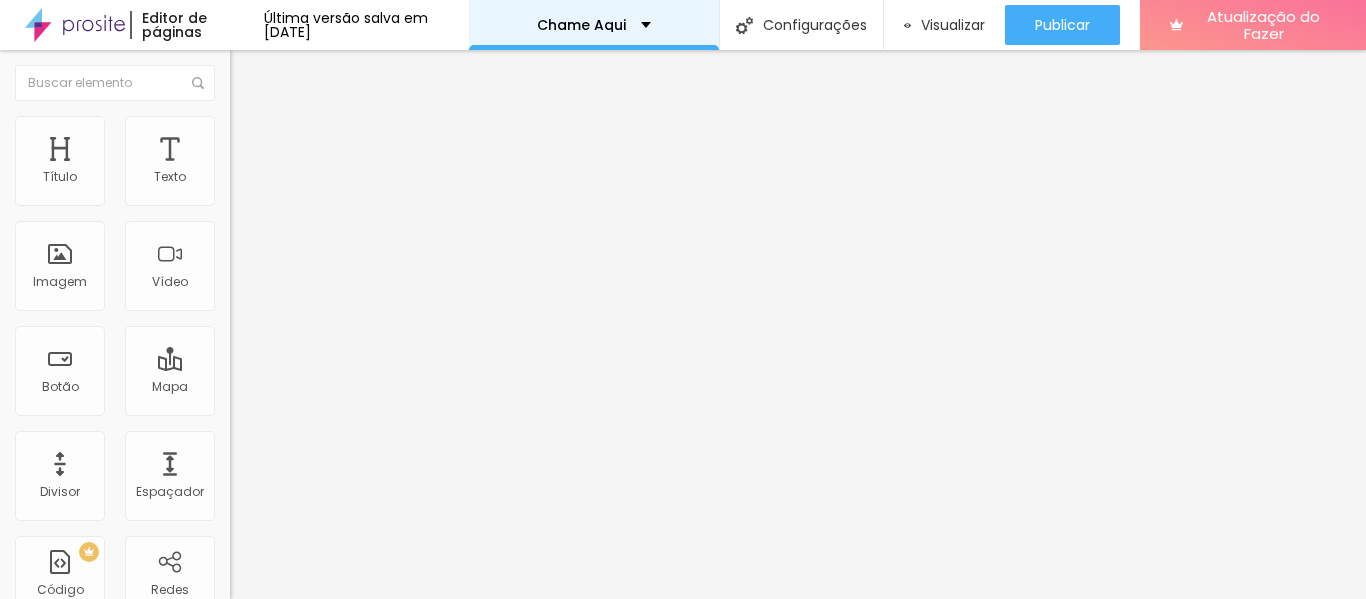 click on "Chame Aqui" at bounding box center (594, 25) 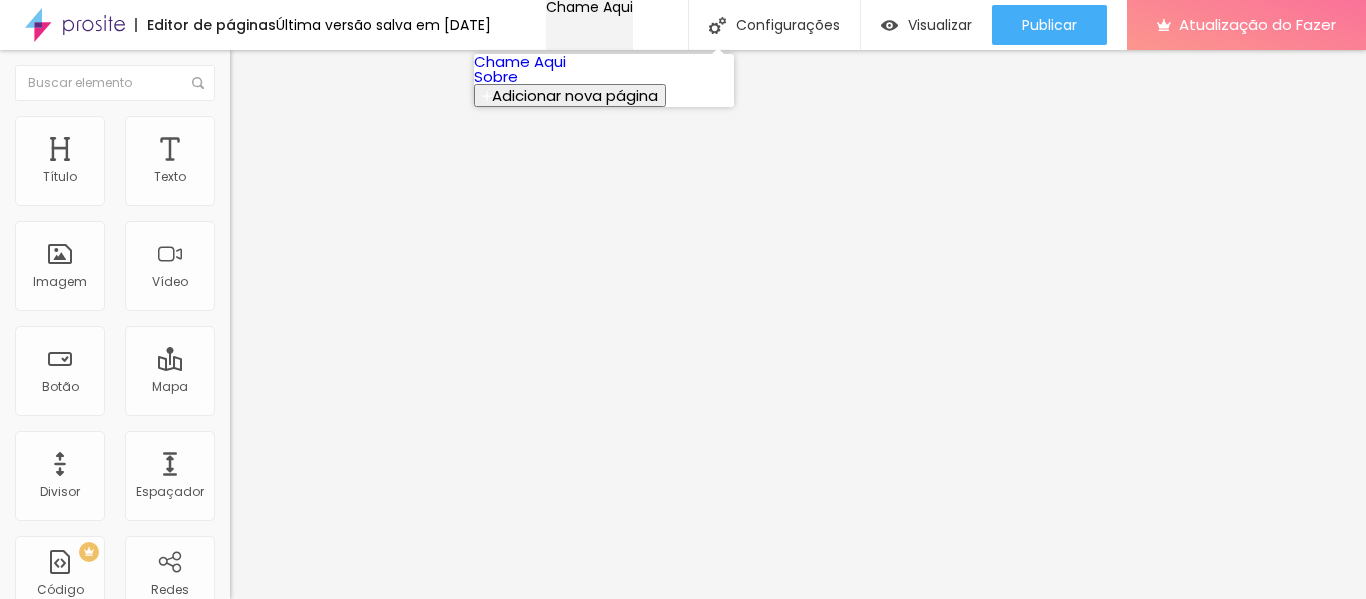 click on "Chame Aqui" at bounding box center (589, 7) 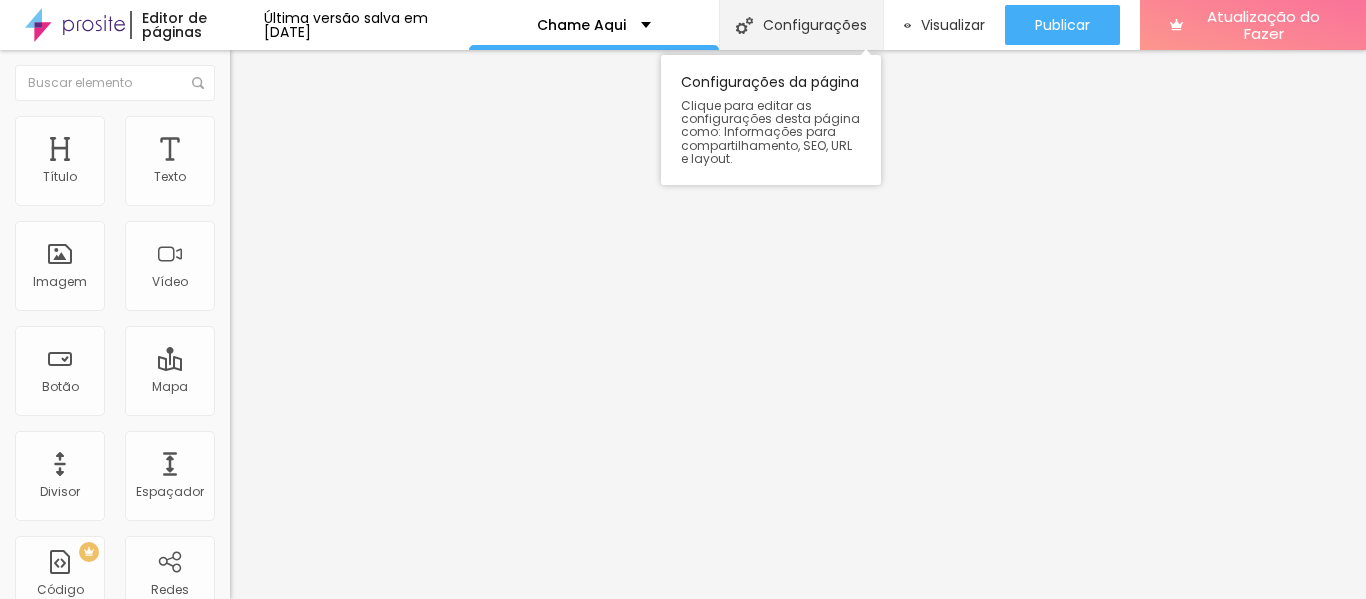 click on "Configurações" at bounding box center (815, 25) 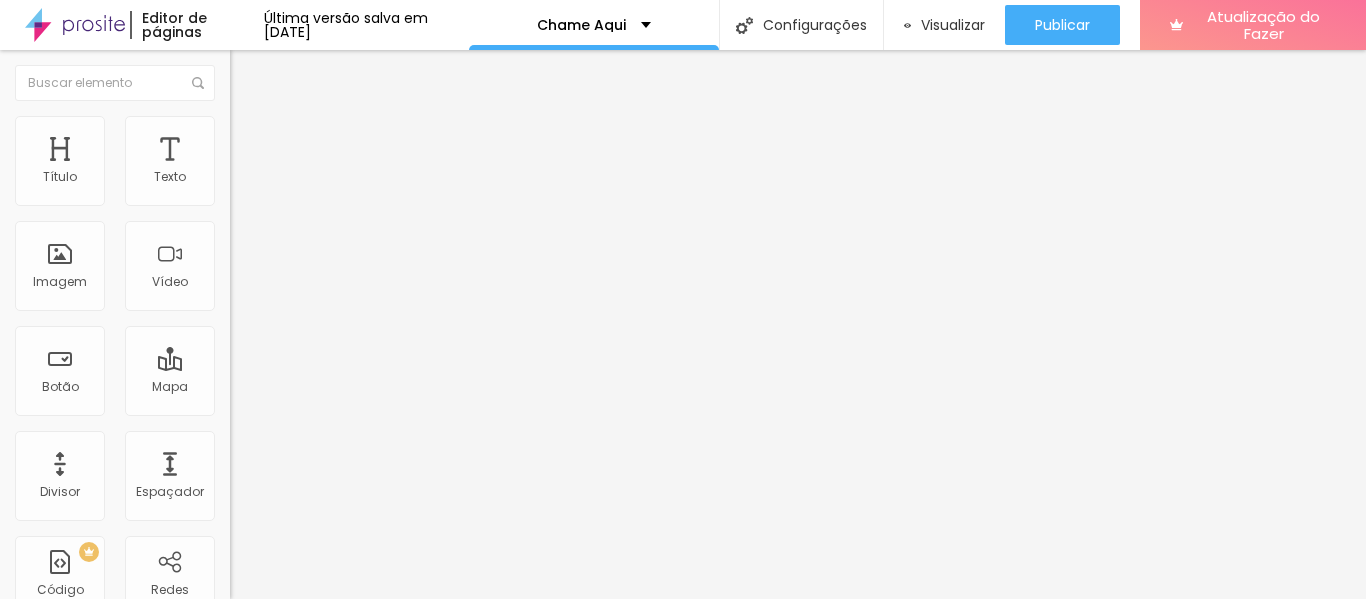 click on "Cancelar" at bounding box center [66, 862] 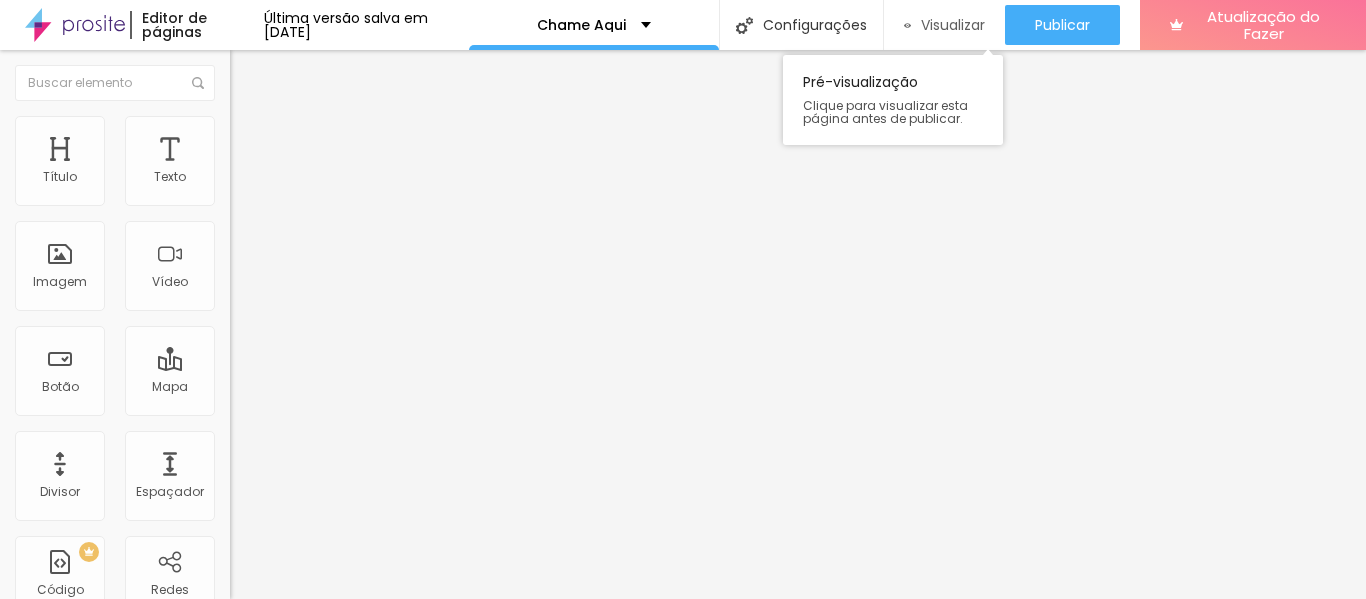 click on "Visualizar" at bounding box center (953, 25) 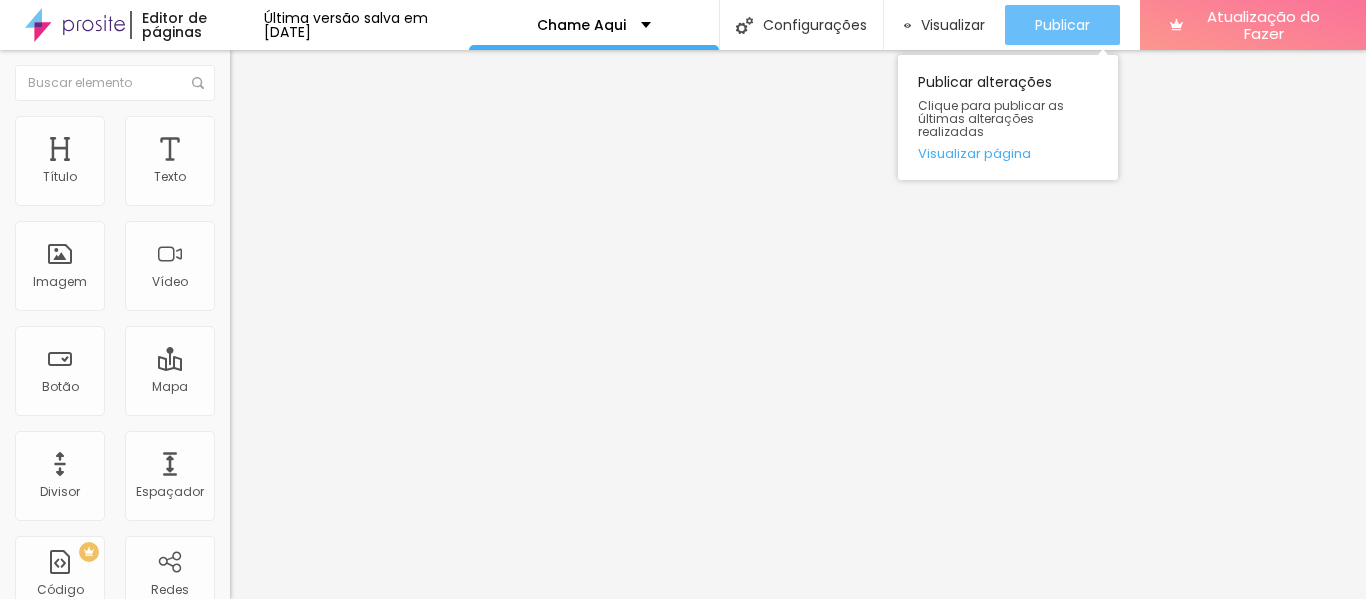 click on "Publicar" at bounding box center (1062, 25) 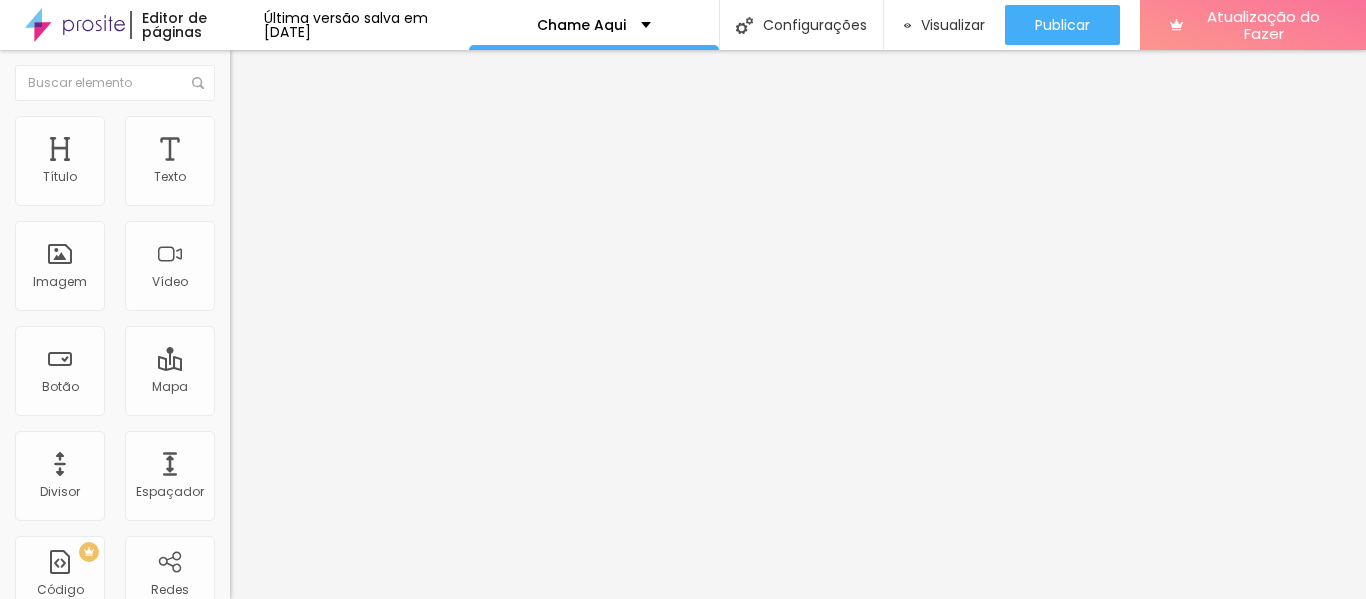 click on "Encaixotado" at bounding box center (269, 173) 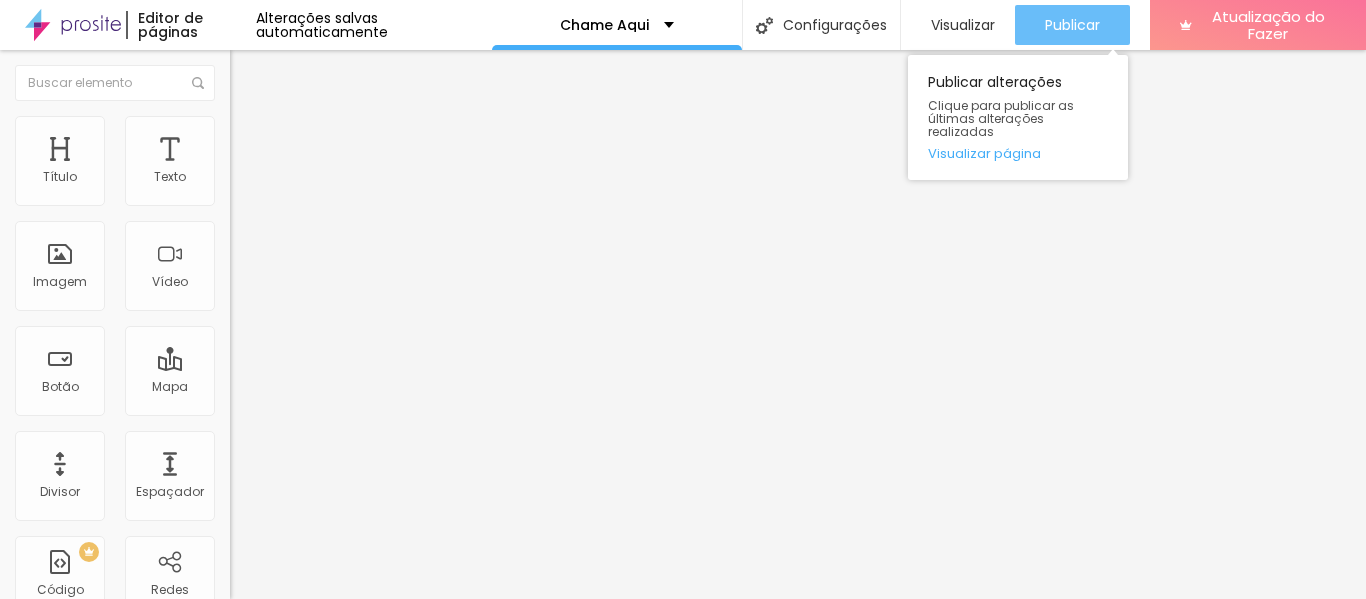 click on "Publicar" at bounding box center [1072, 25] 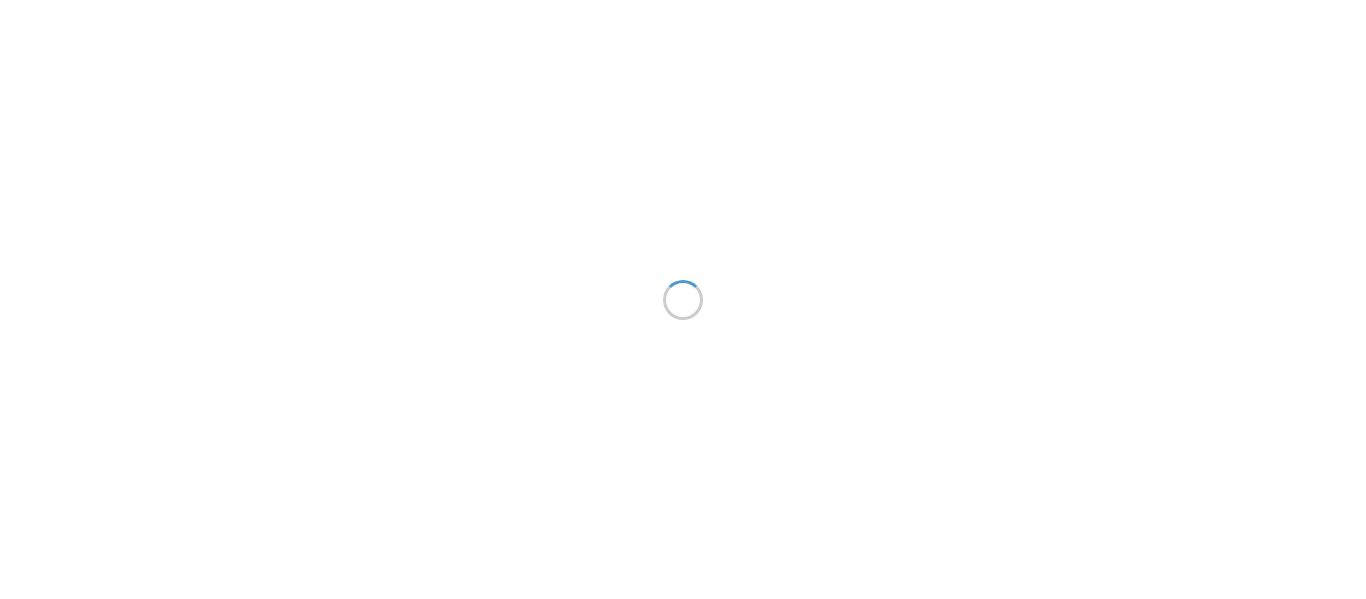 scroll, scrollTop: 0, scrollLeft: 0, axis: both 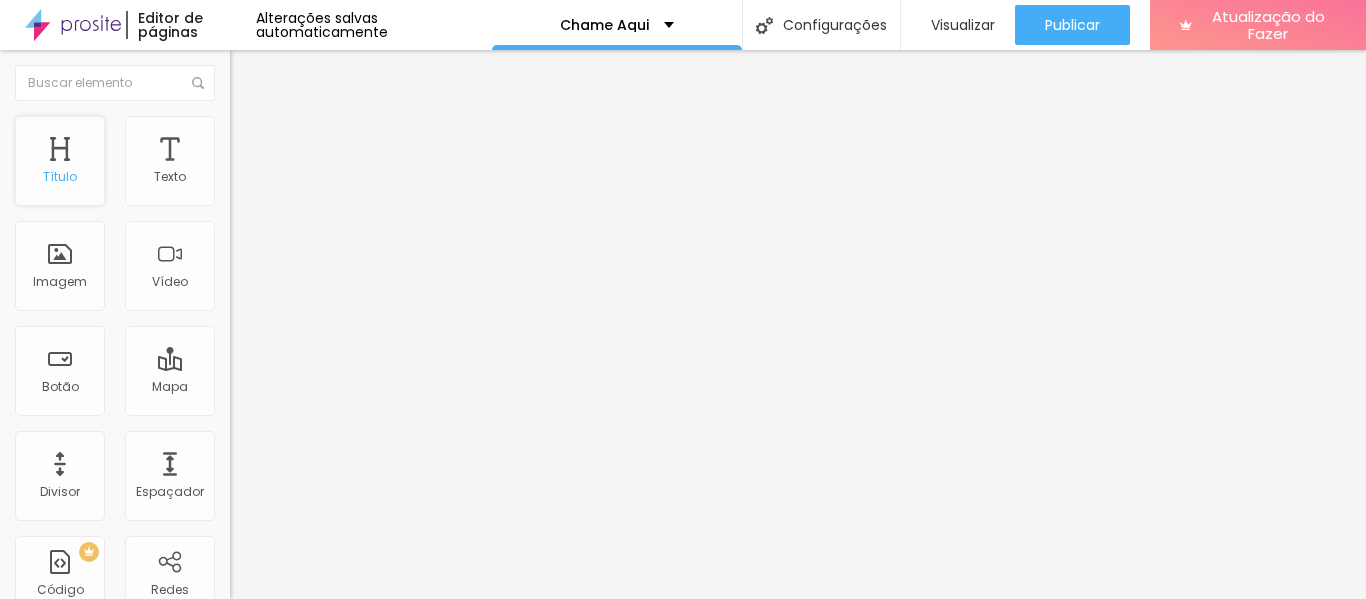 click on "Título" at bounding box center (60, 176) 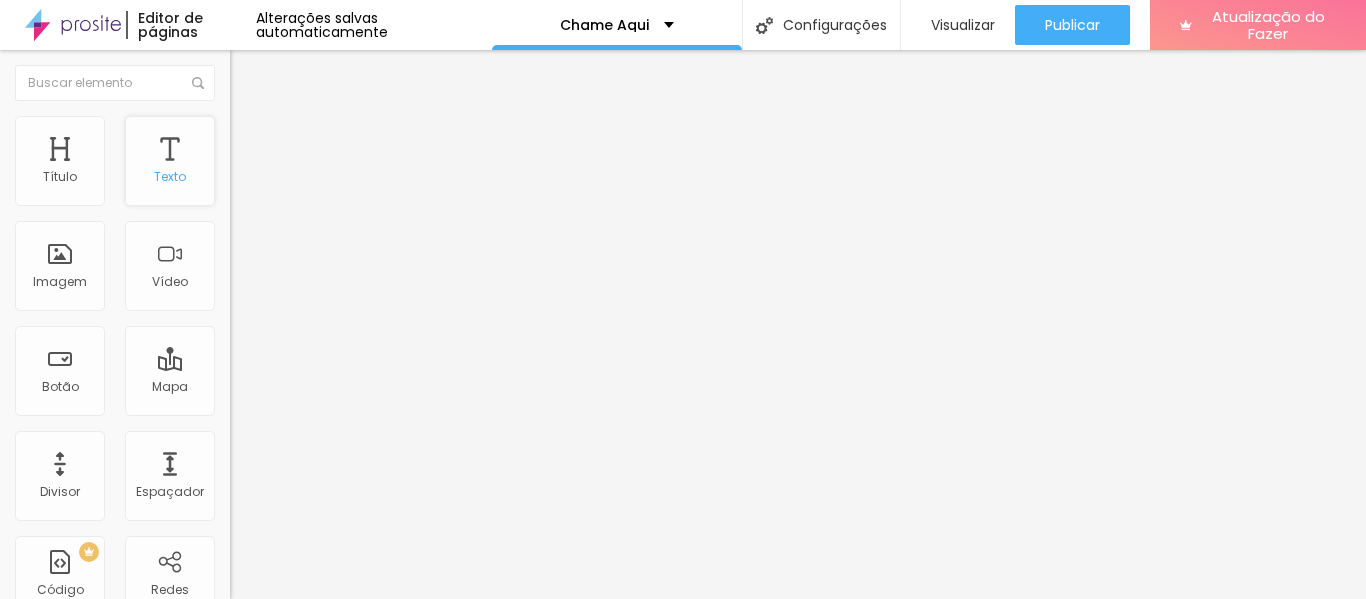 click on "Texto" at bounding box center (170, 176) 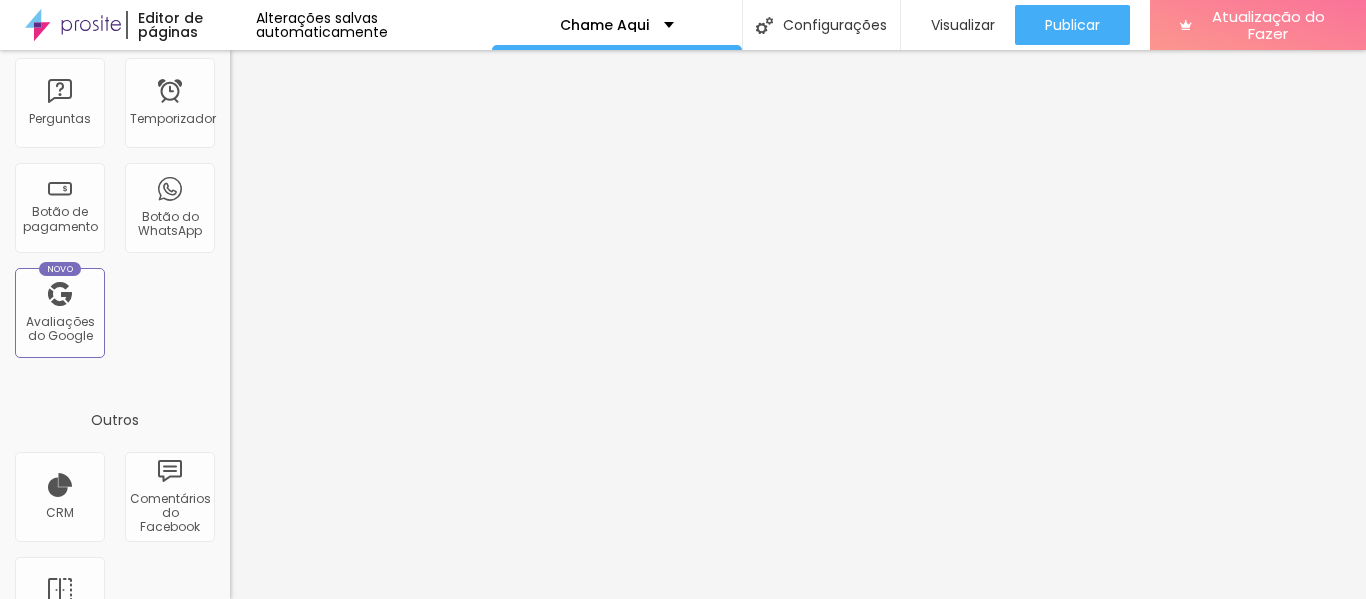 scroll, scrollTop: 751, scrollLeft: 0, axis: vertical 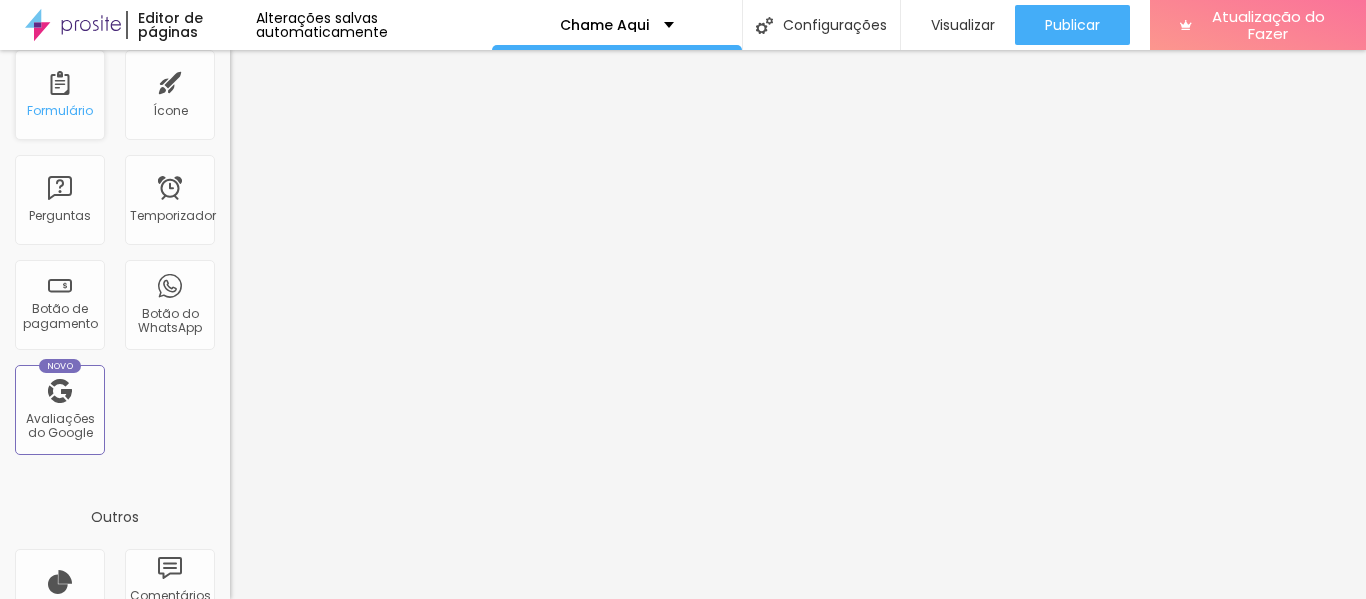 click on "Formulário" at bounding box center (60, 110) 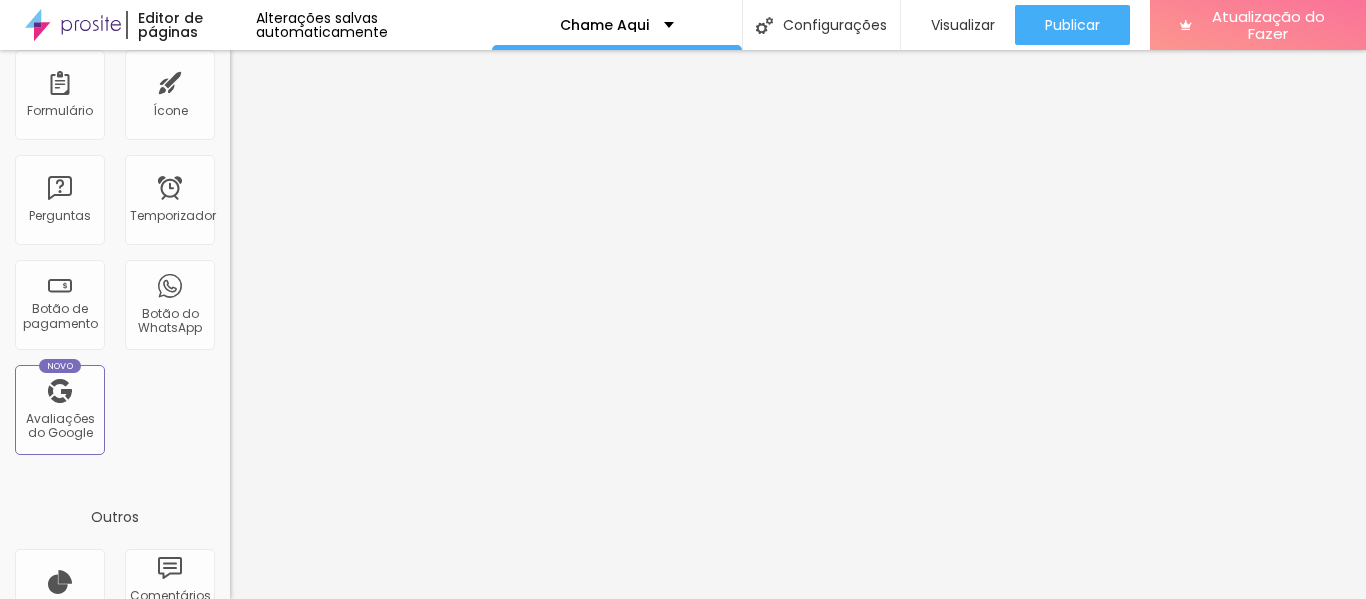 drag, startPoint x: 68, startPoint y: 108, endPoint x: 109, endPoint y: 182, distance: 84.59905 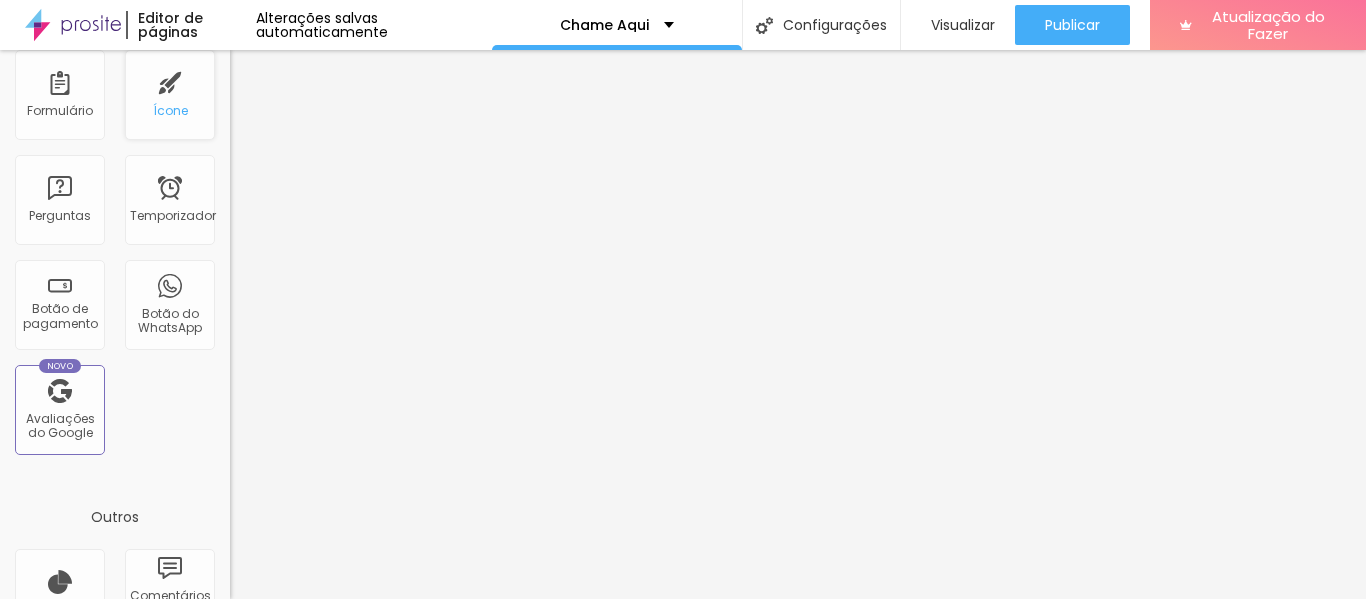 click on "Ícone" at bounding box center [170, 95] 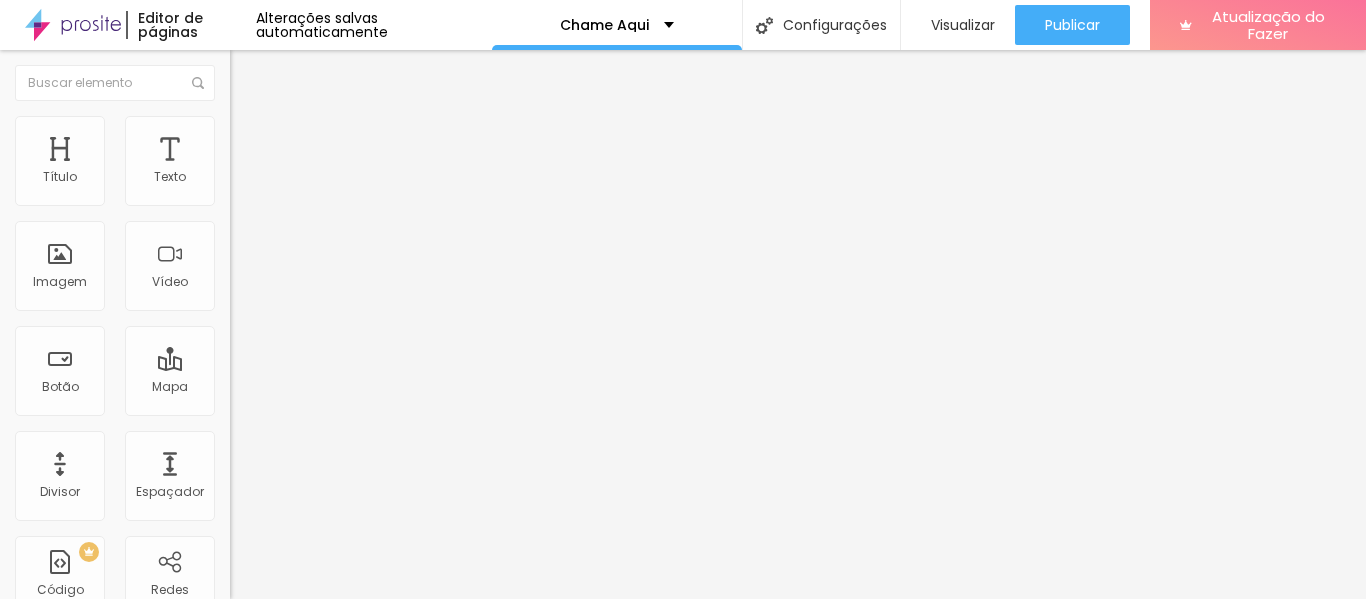 click on "Contato" at bounding box center [345, 185] 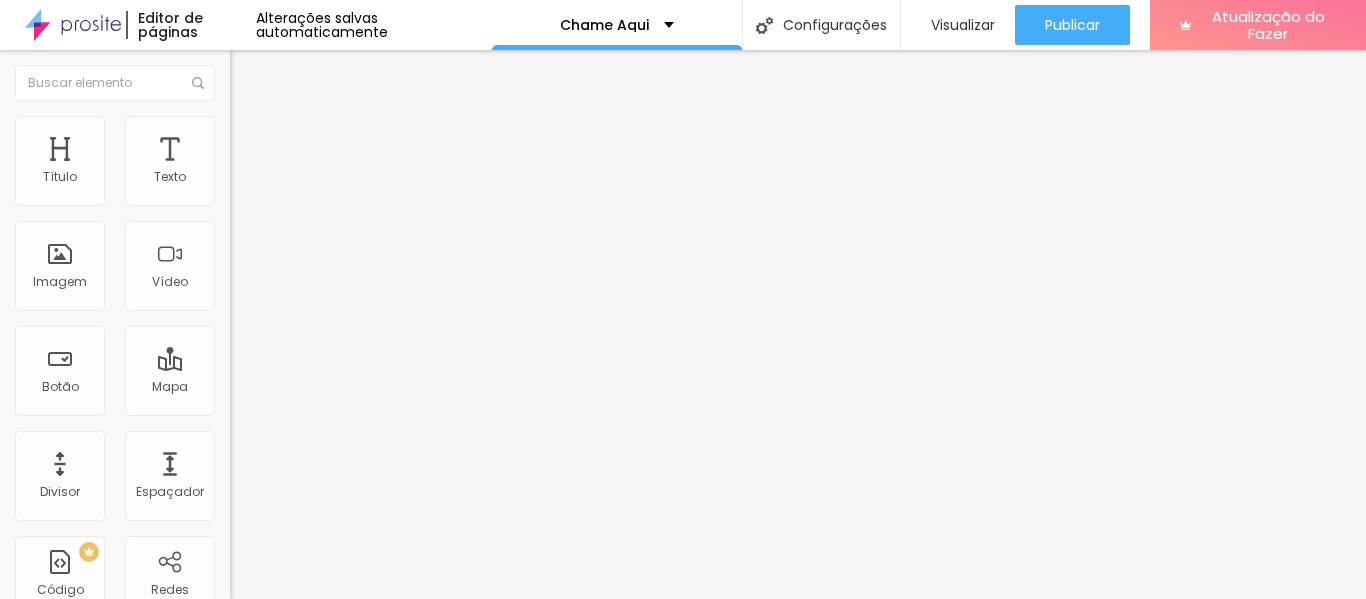 click on "Contato" at bounding box center (30, 612) 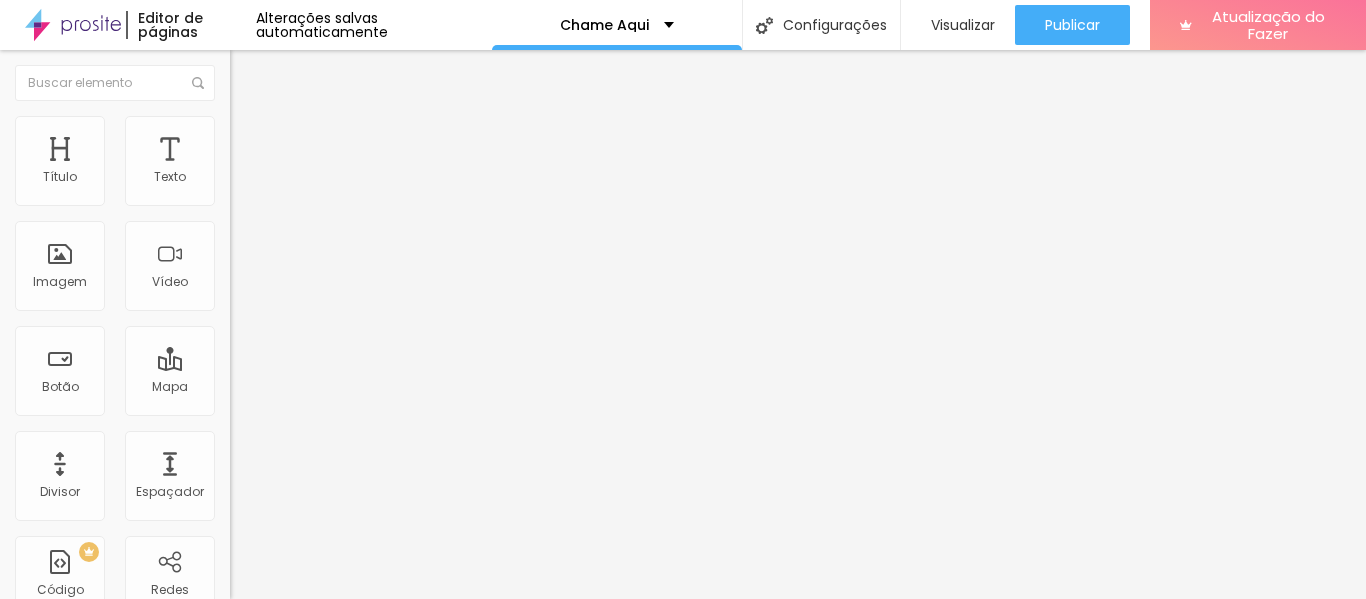 click on "Estilo" at bounding box center (263, 129) 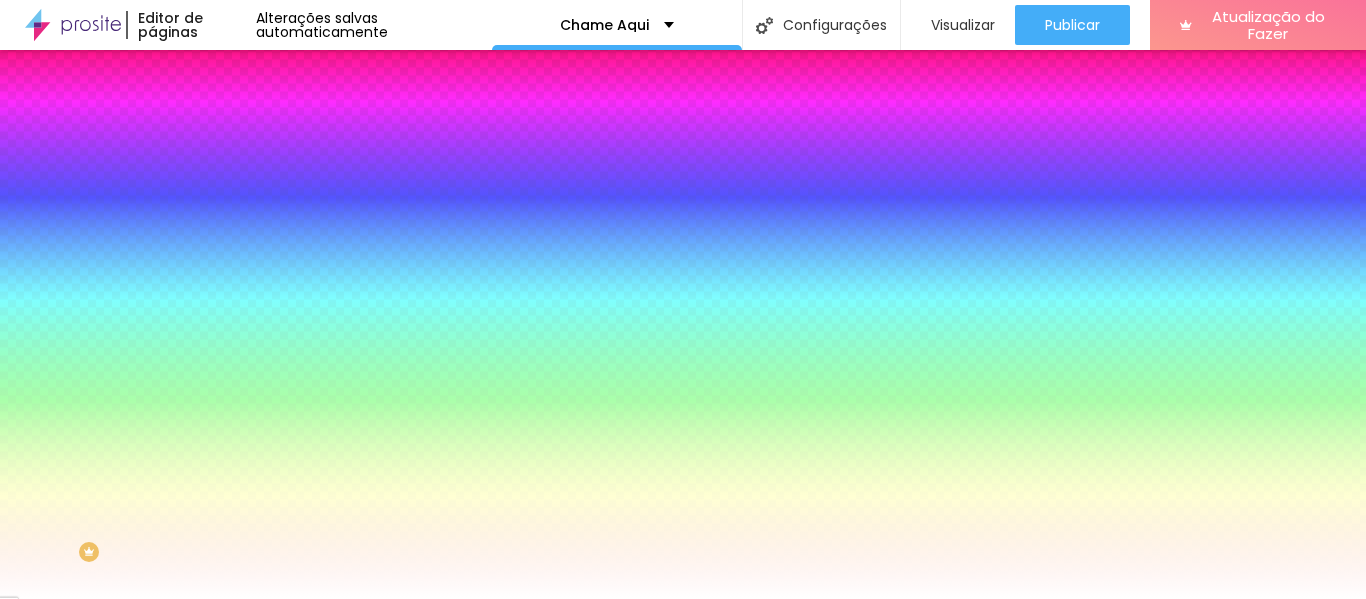 click at bounding box center (244, 336) 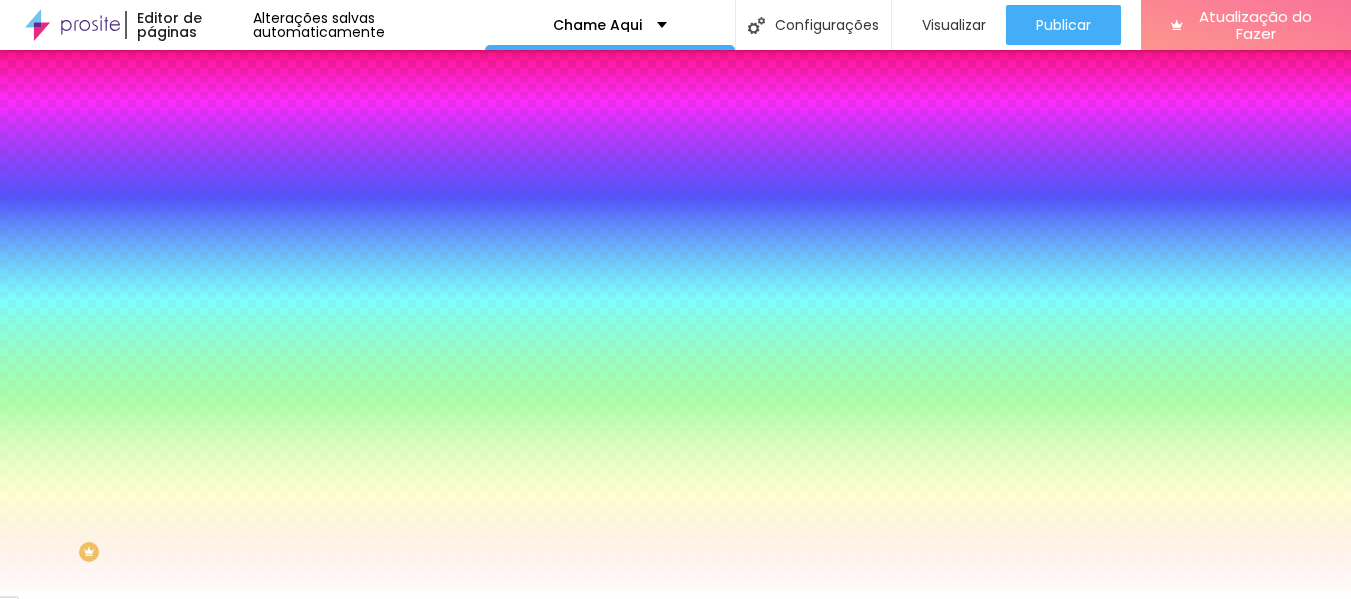 click at bounding box center (675, 611) 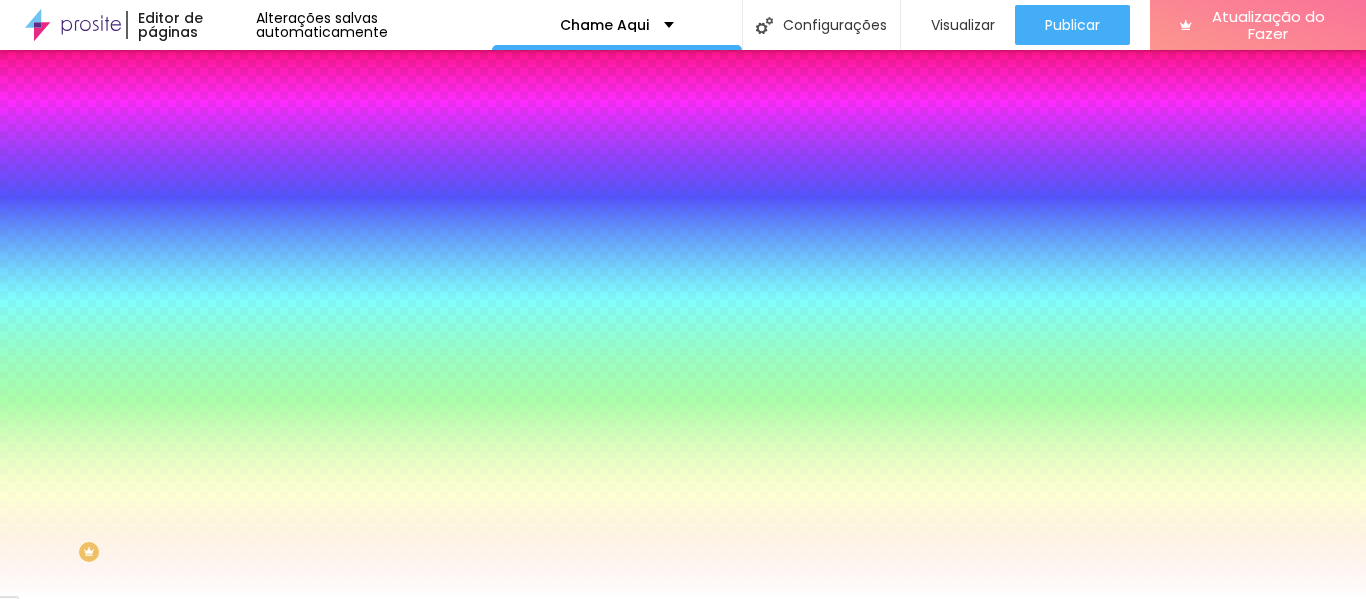 click 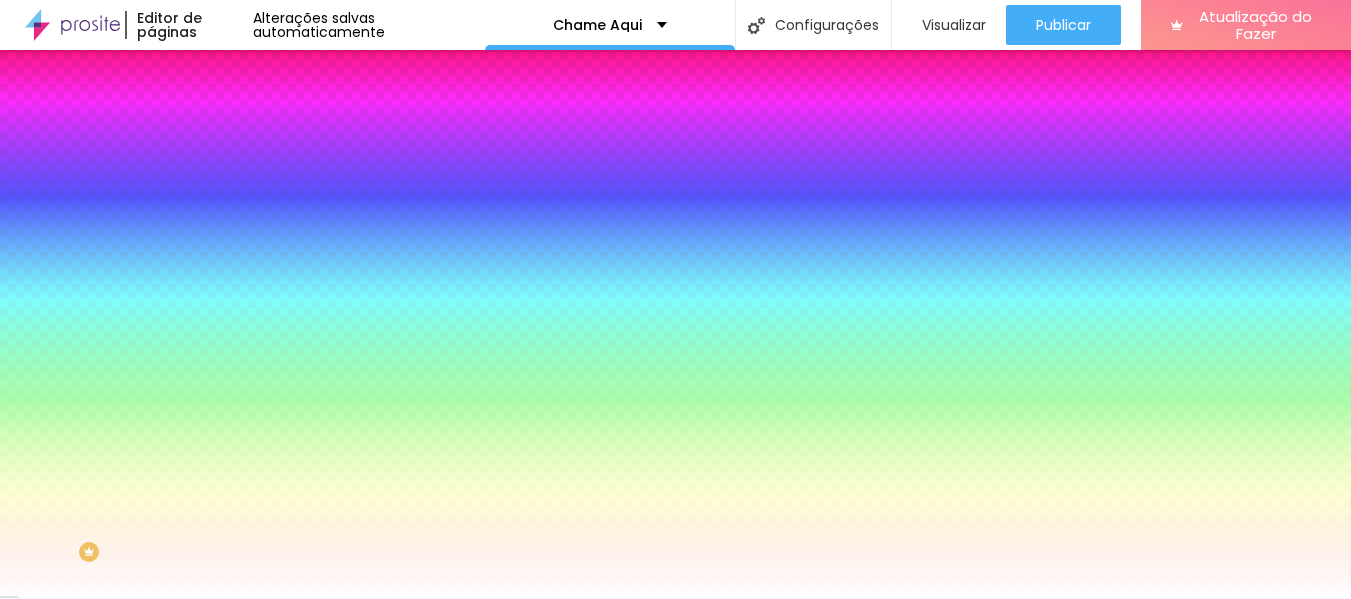 click at bounding box center (675, 599) 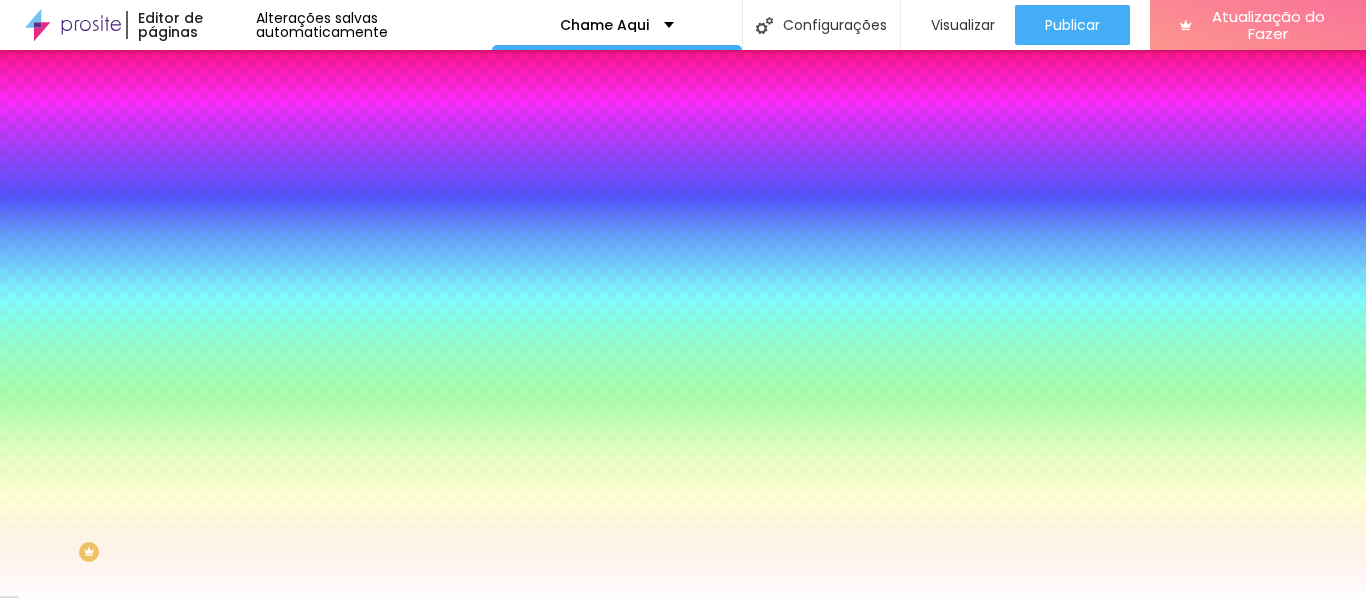click at bounding box center (244, 268) 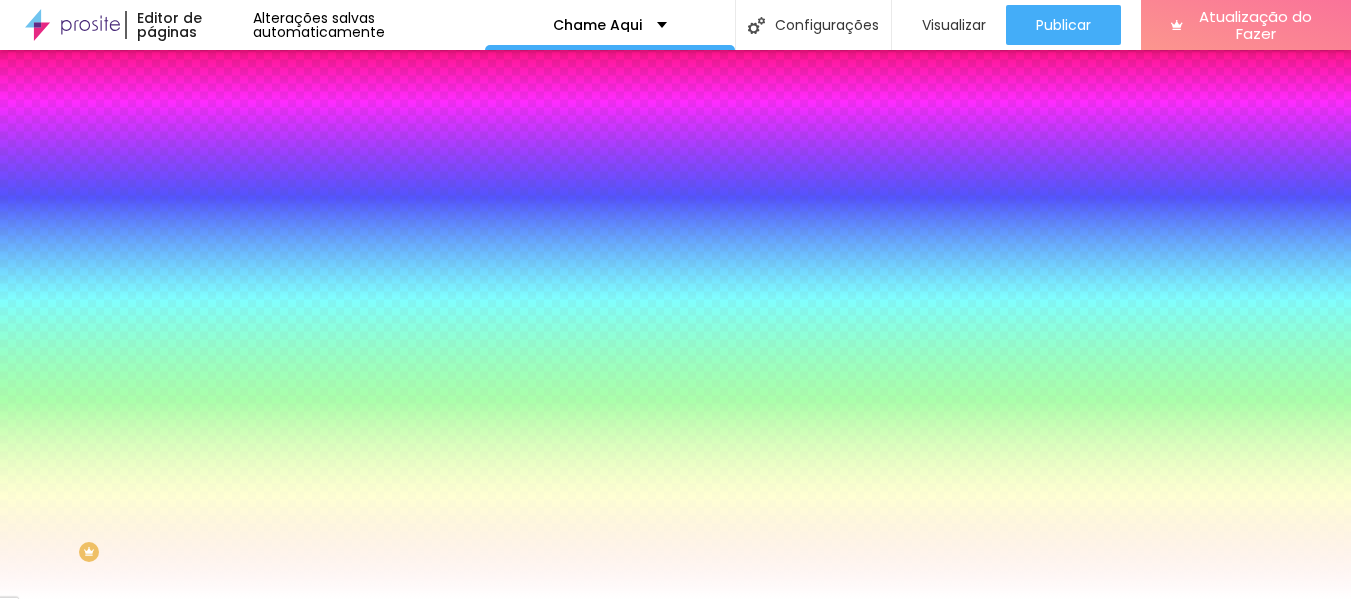 drag, startPoint x: 189, startPoint y: 279, endPoint x: 222, endPoint y: 355, distance: 82.85529 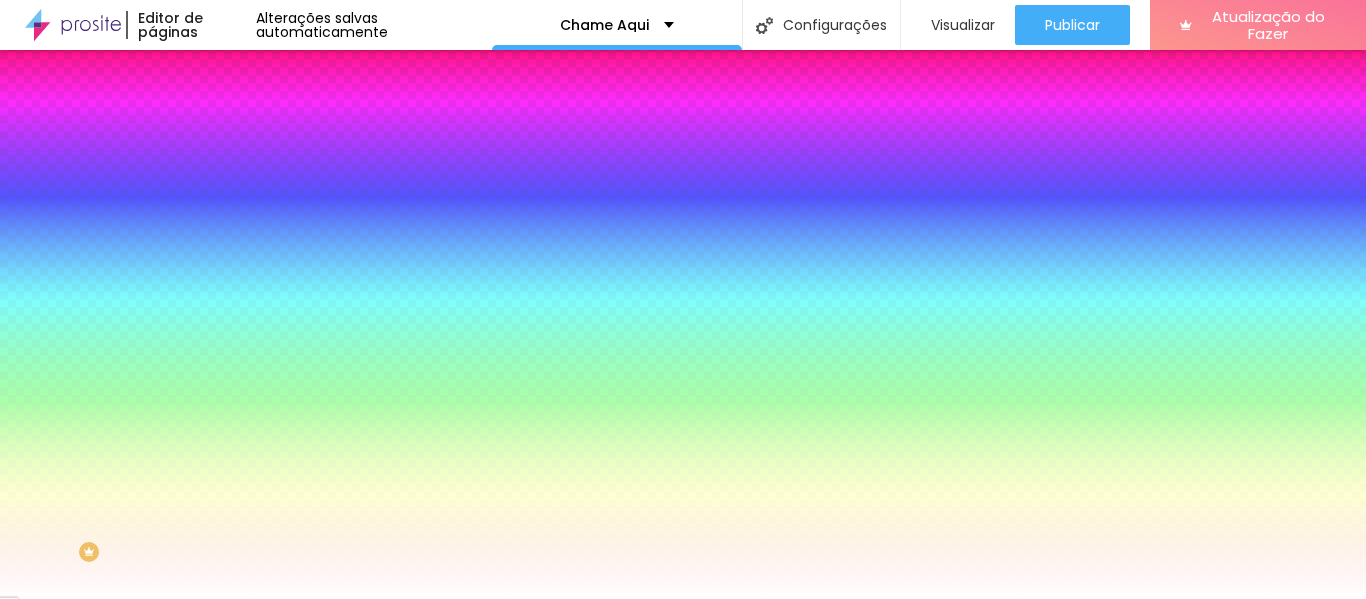 click 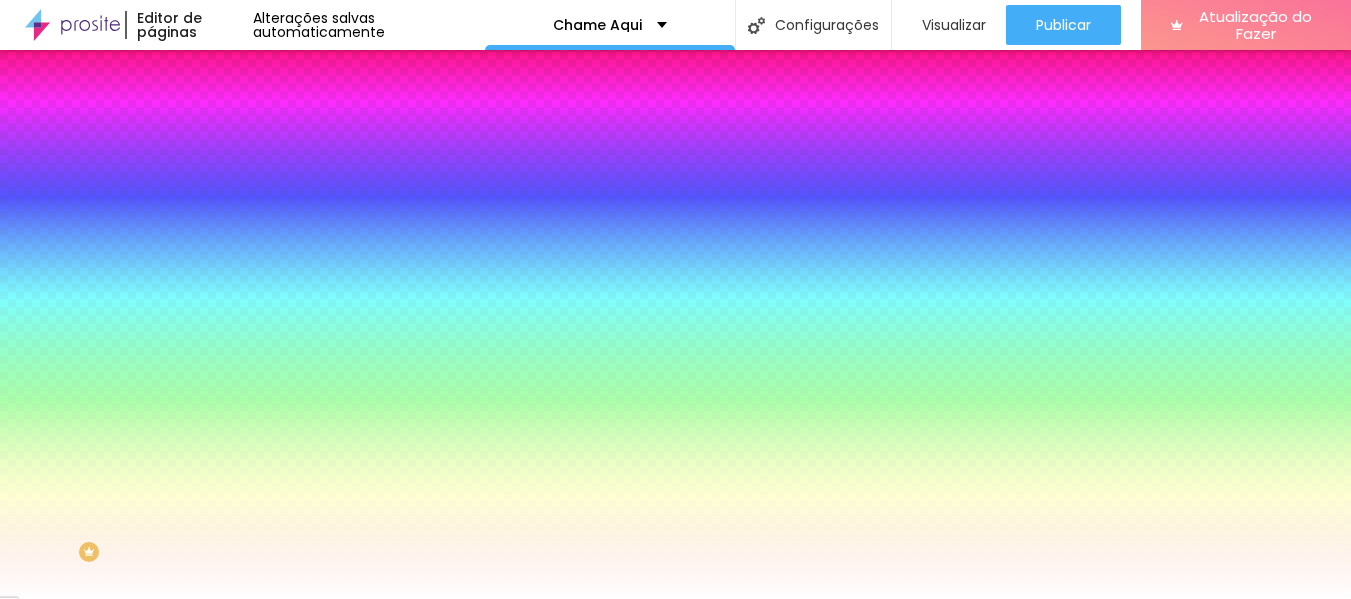 type on "5" 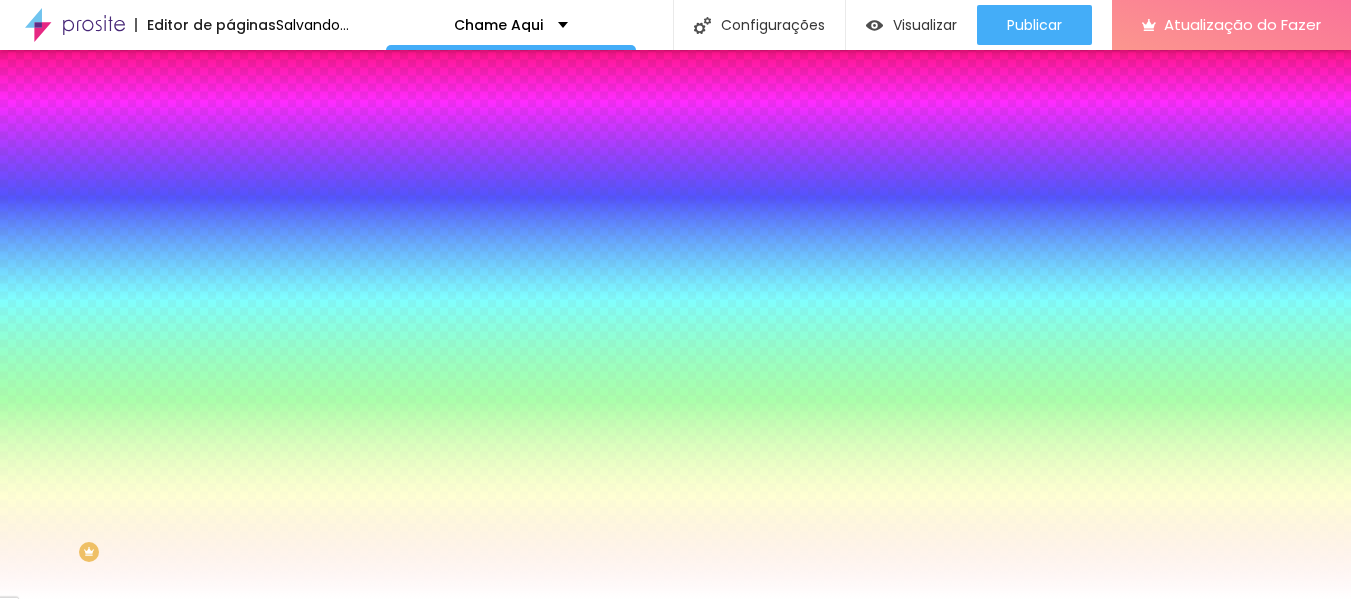 type on "1" 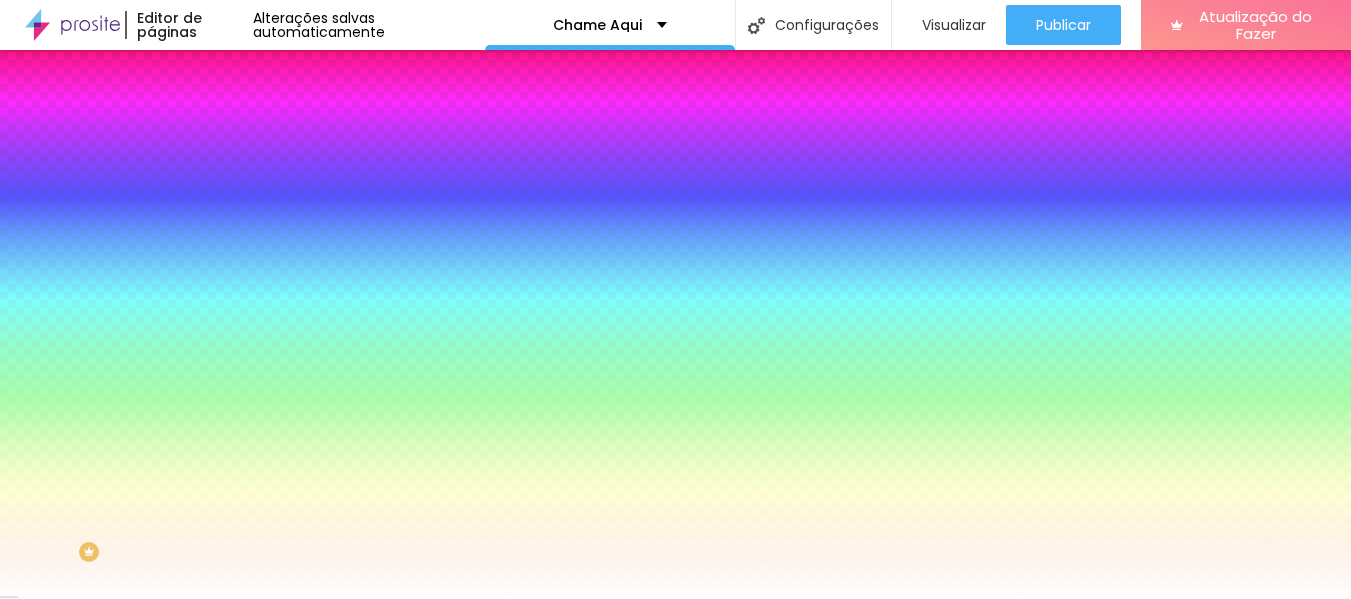 click at bounding box center [64, 700] 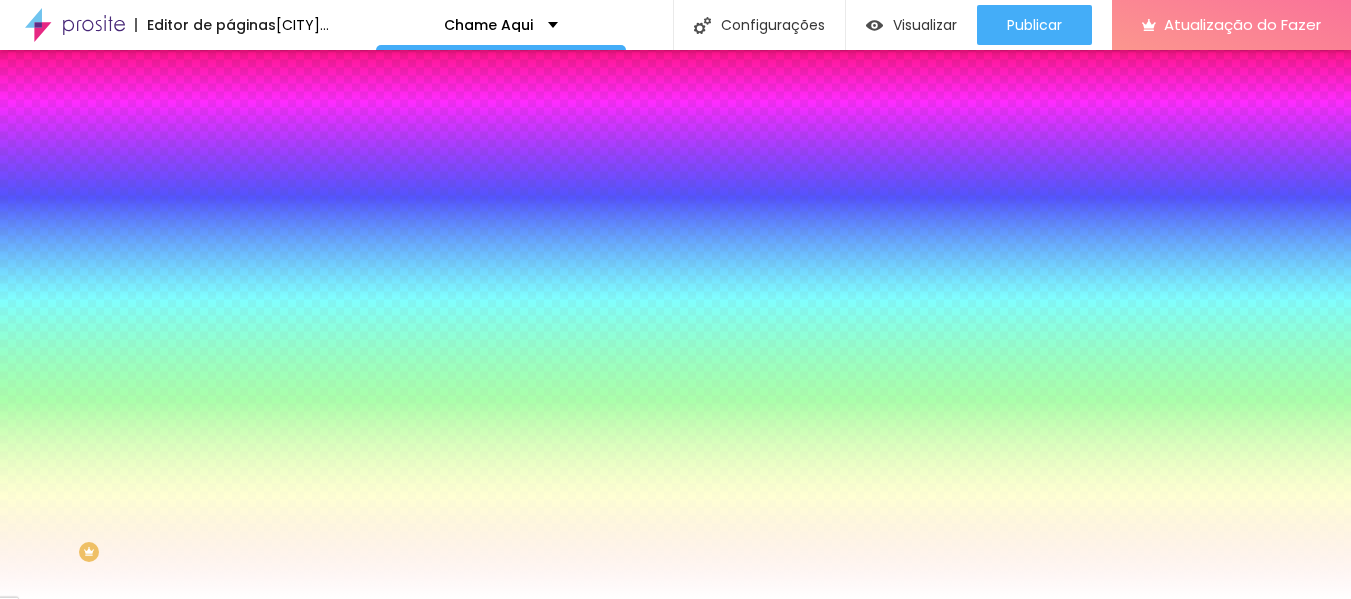 click at bounding box center [675, 599] 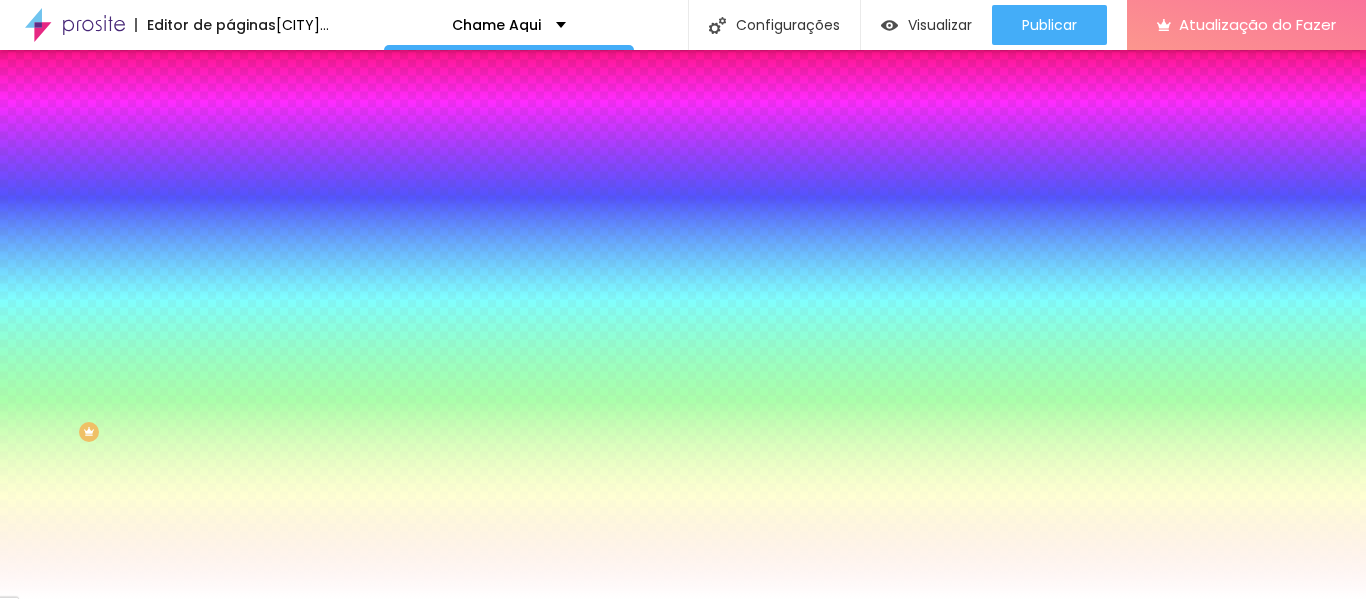 scroll, scrollTop: 127, scrollLeft: 0, axis: vertical 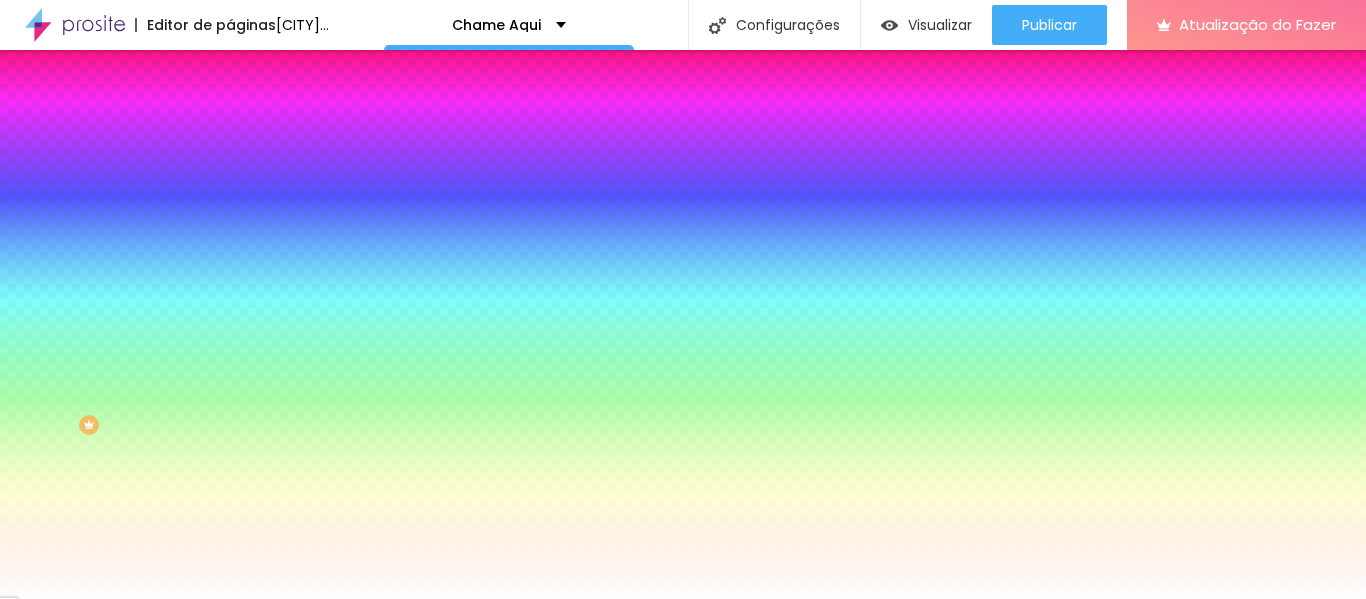 click 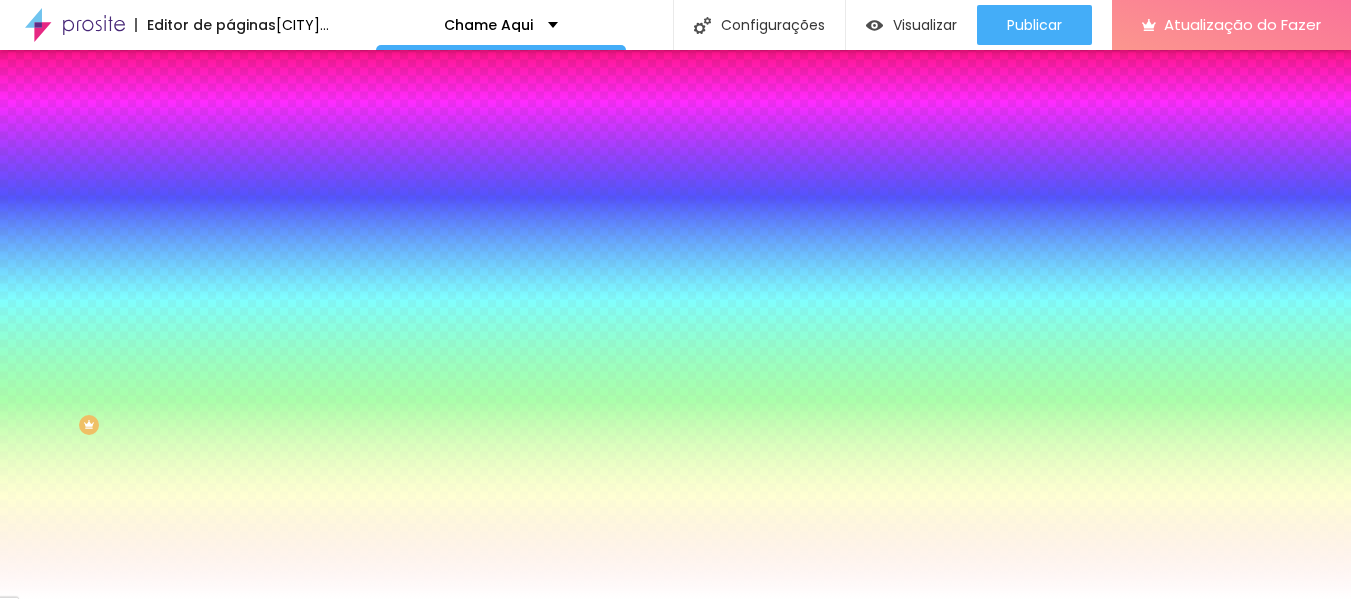 click at bounding box center (675, 599) 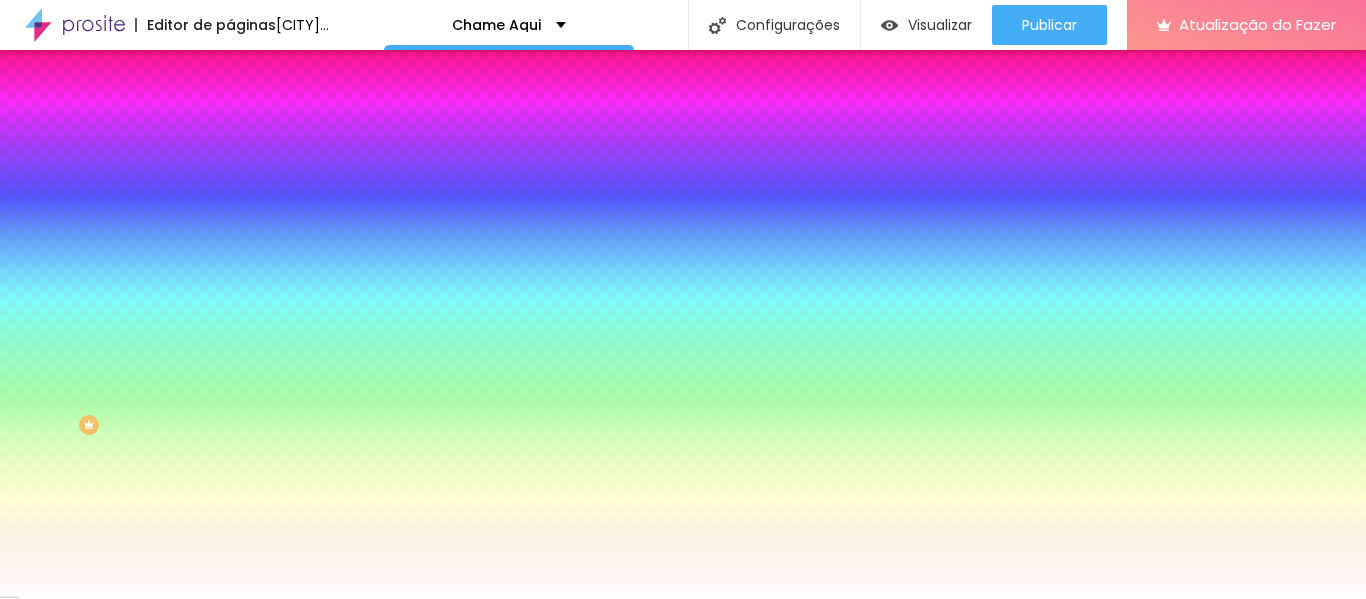 click 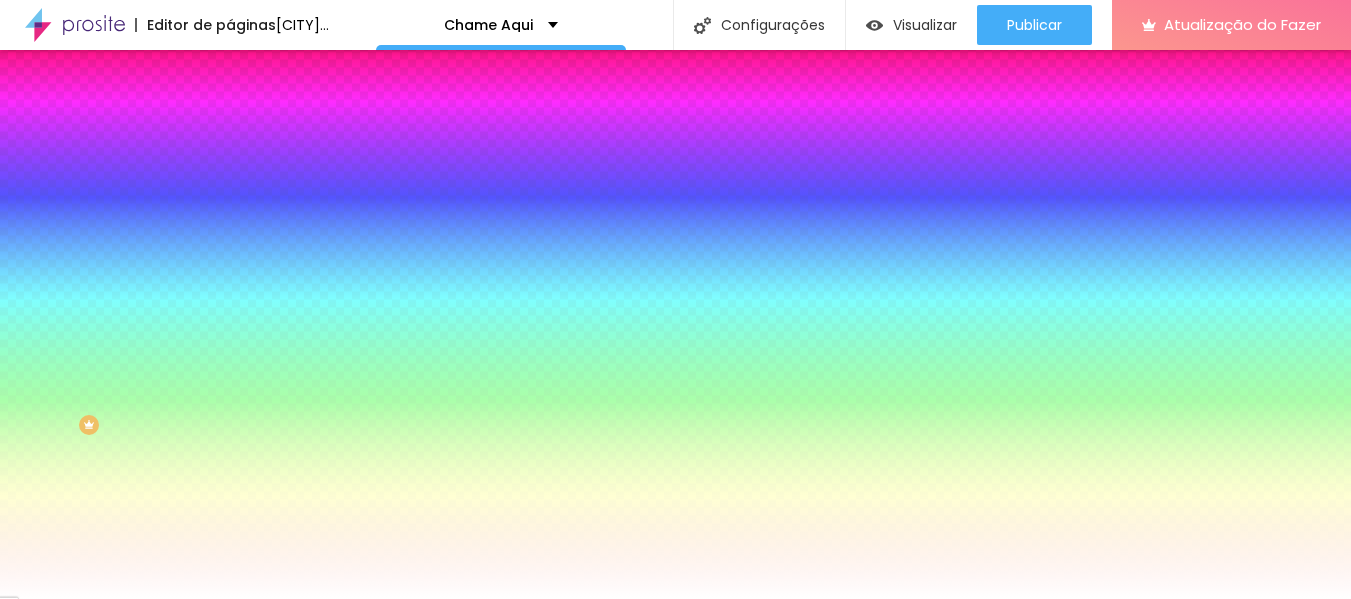 click at bounding box center [675, 599] 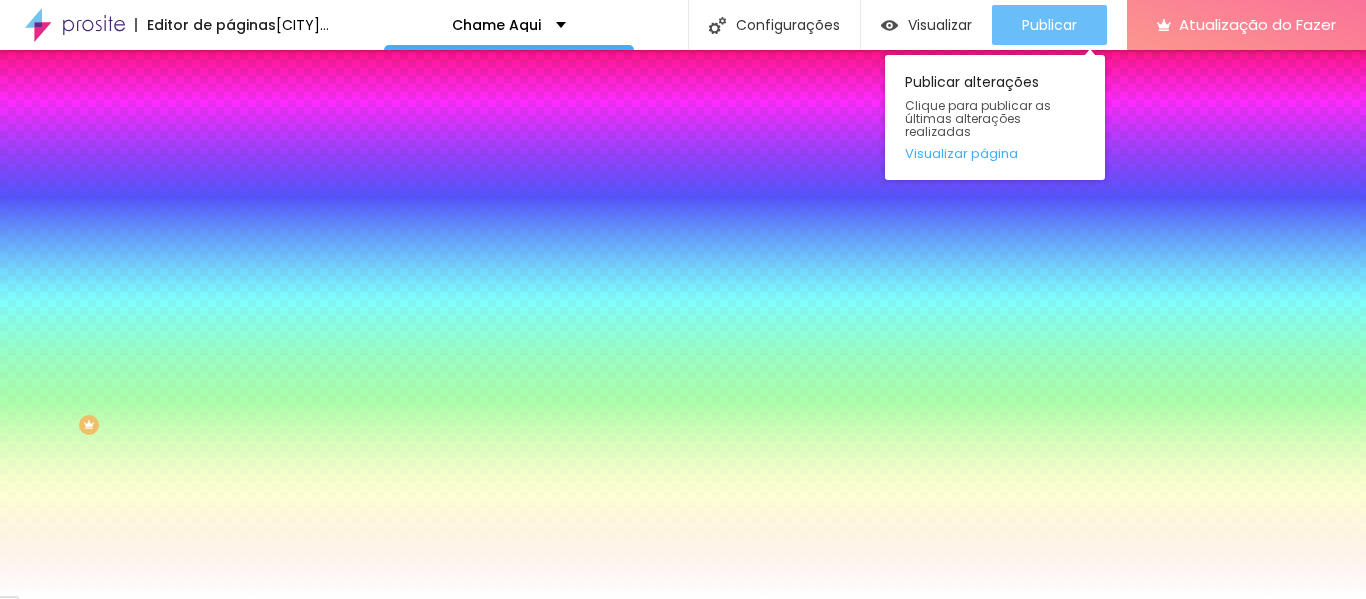 click on "Publicar" at bounding box center (1049, 25) 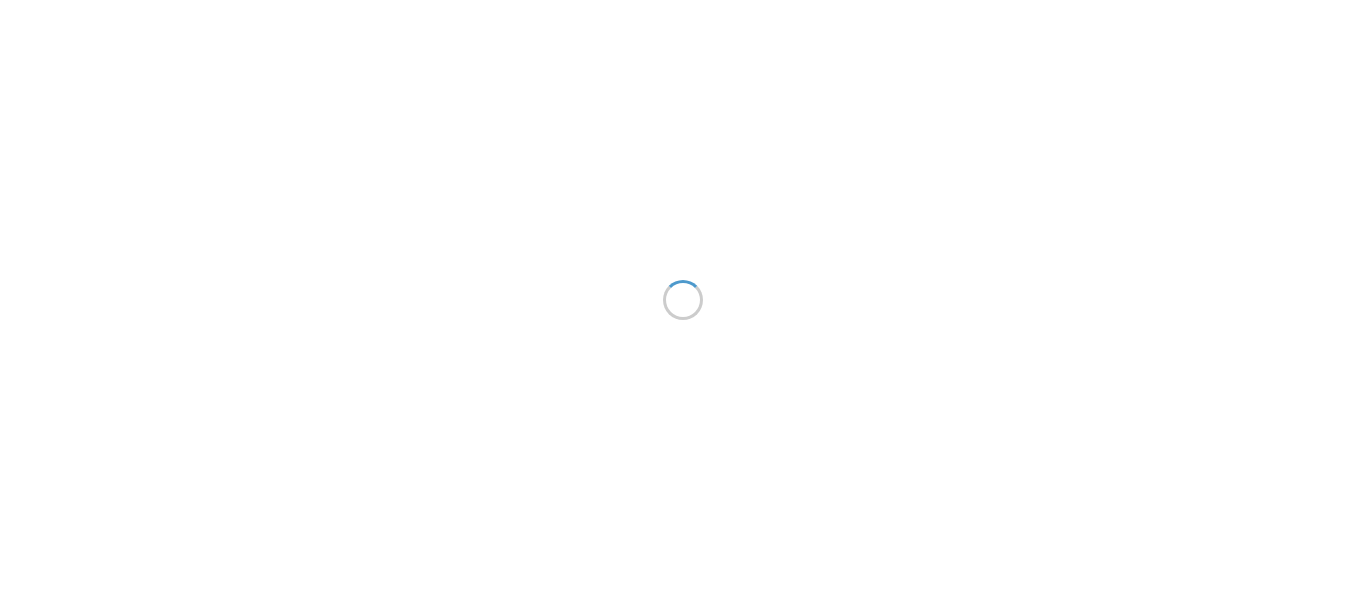 scroll, scrollTop: 0, scrollLeft: 0, axis: both 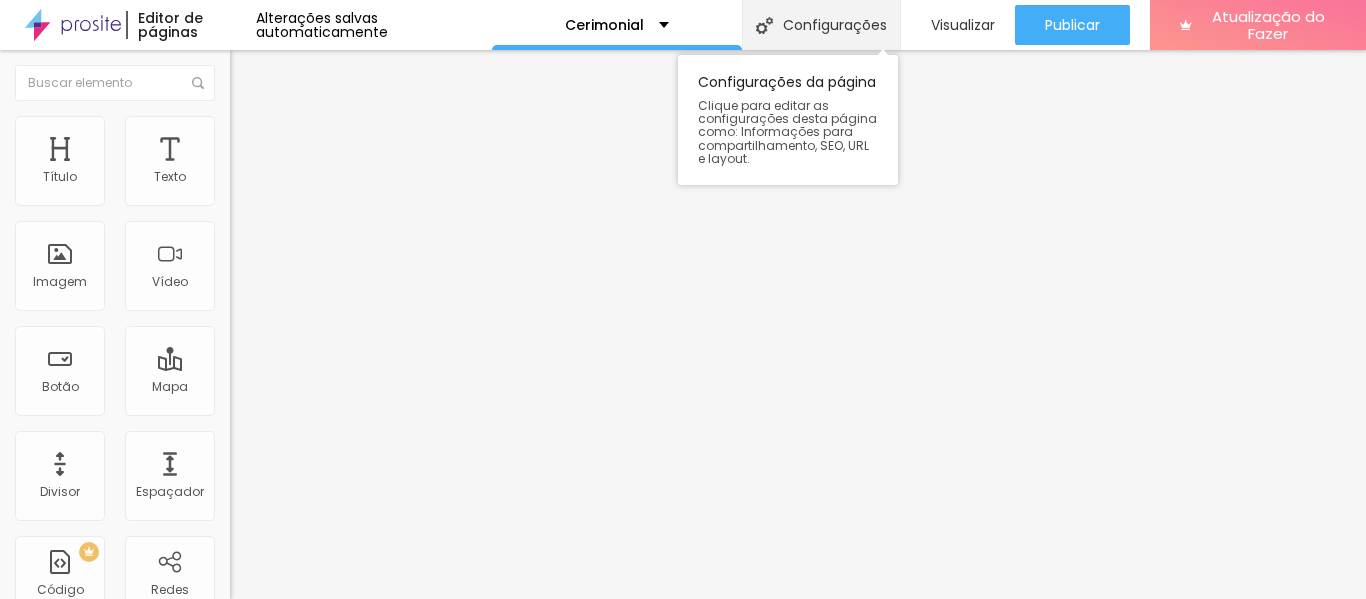 click on "Configurações" at bounding box center (835, 25) 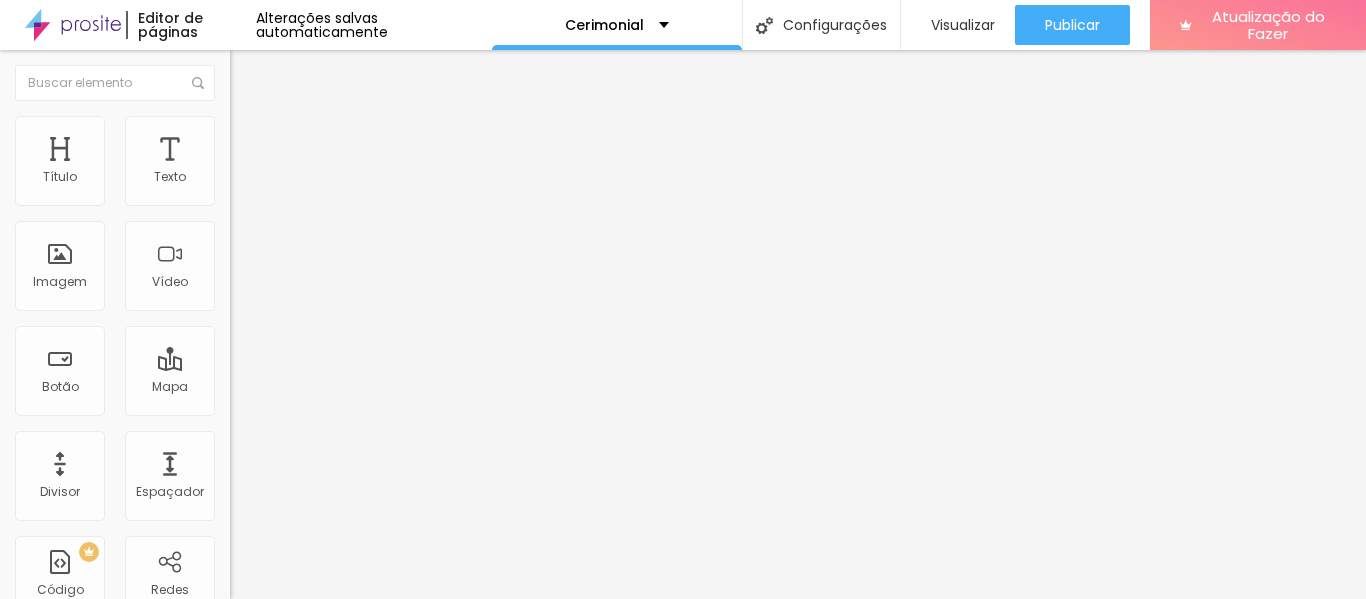 click on "Salvar" at bounding box center [47, 894] 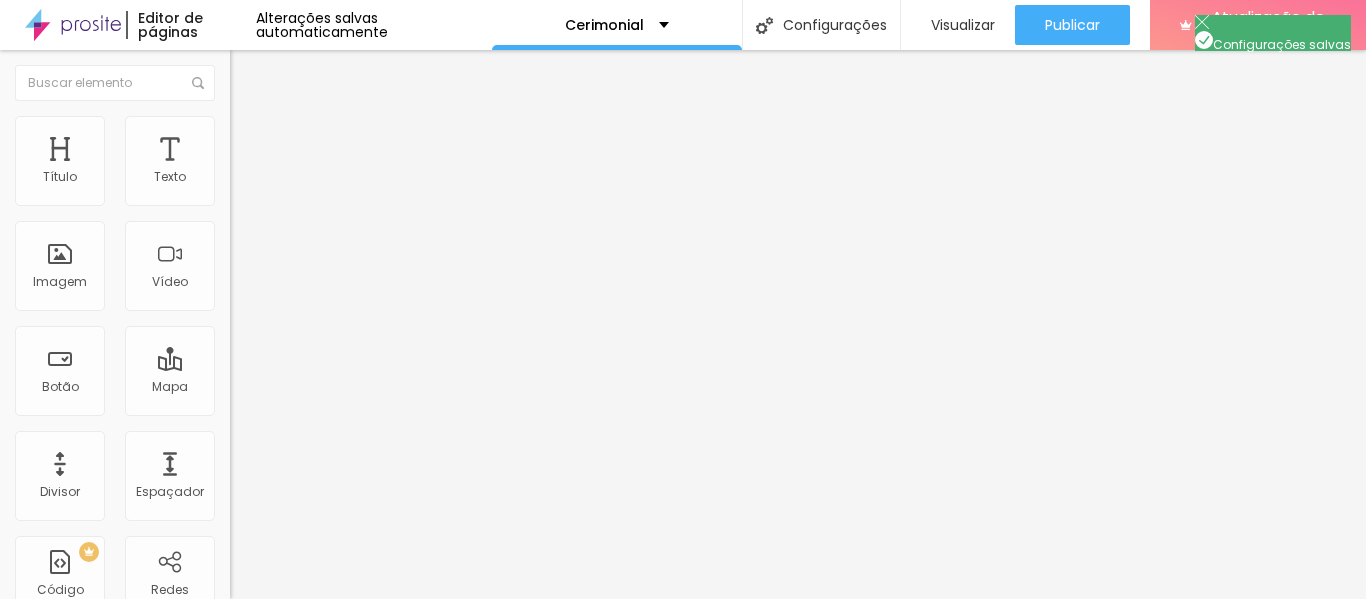 click at bounding box center [683, 620] 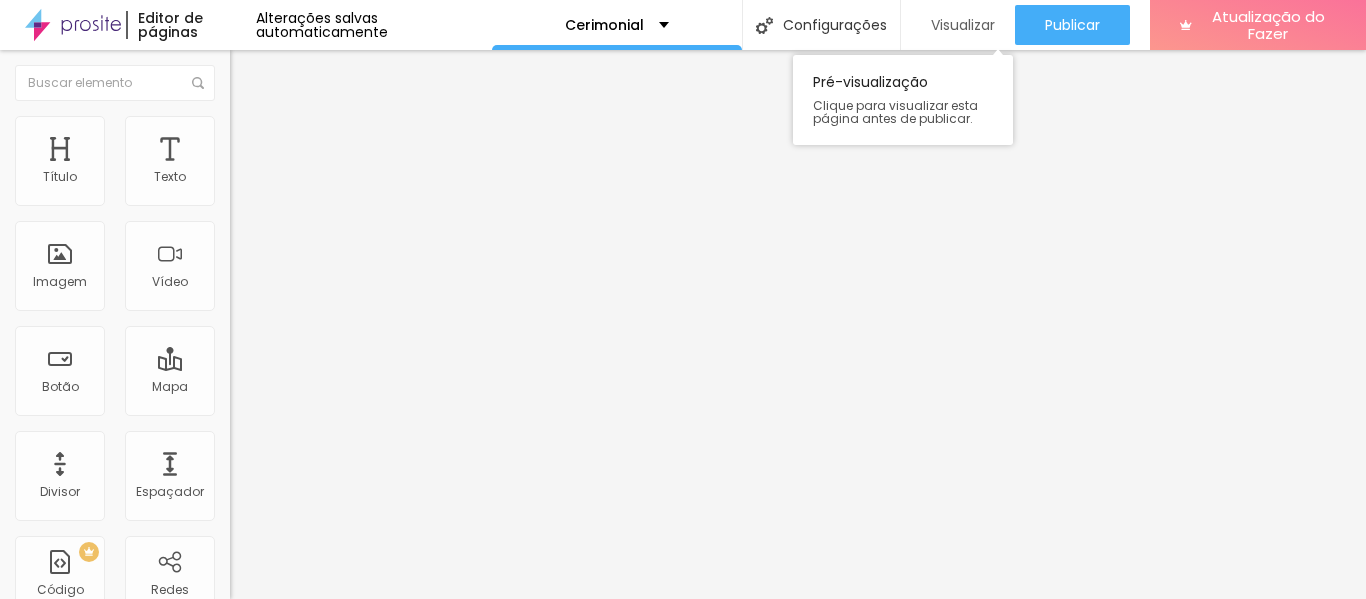 click on "Visualizar" at bounding box center (963, 25) 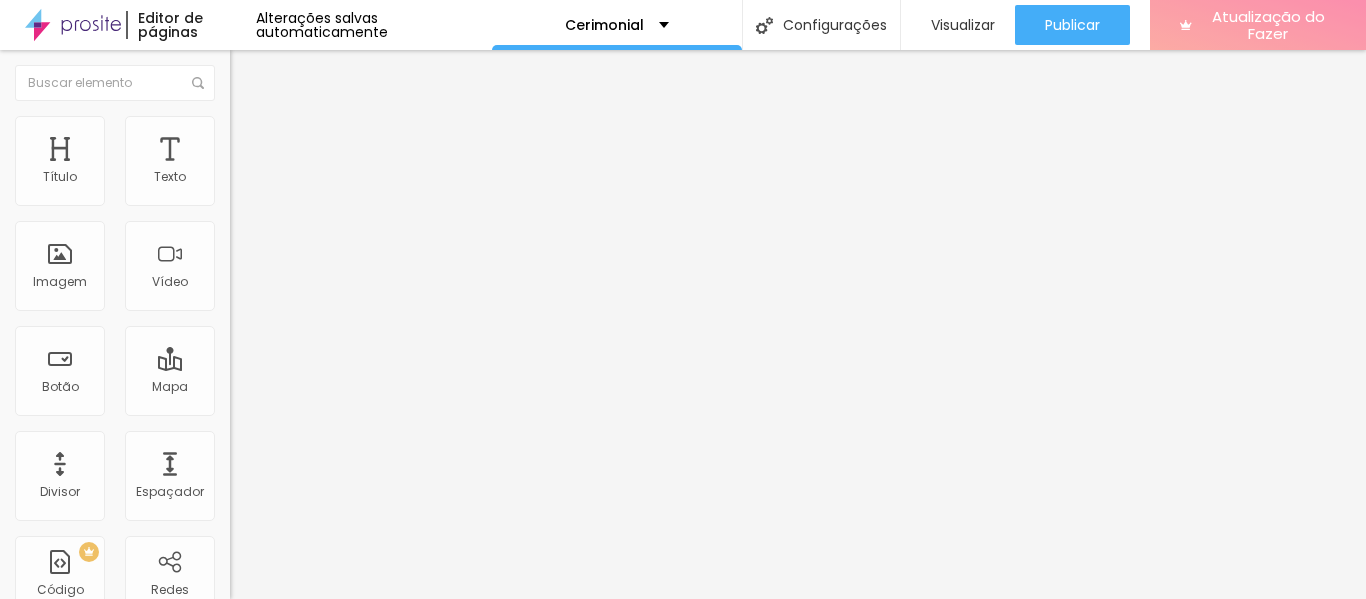 click on "Atualização do Fazer" at bounding box center (1268, 25) 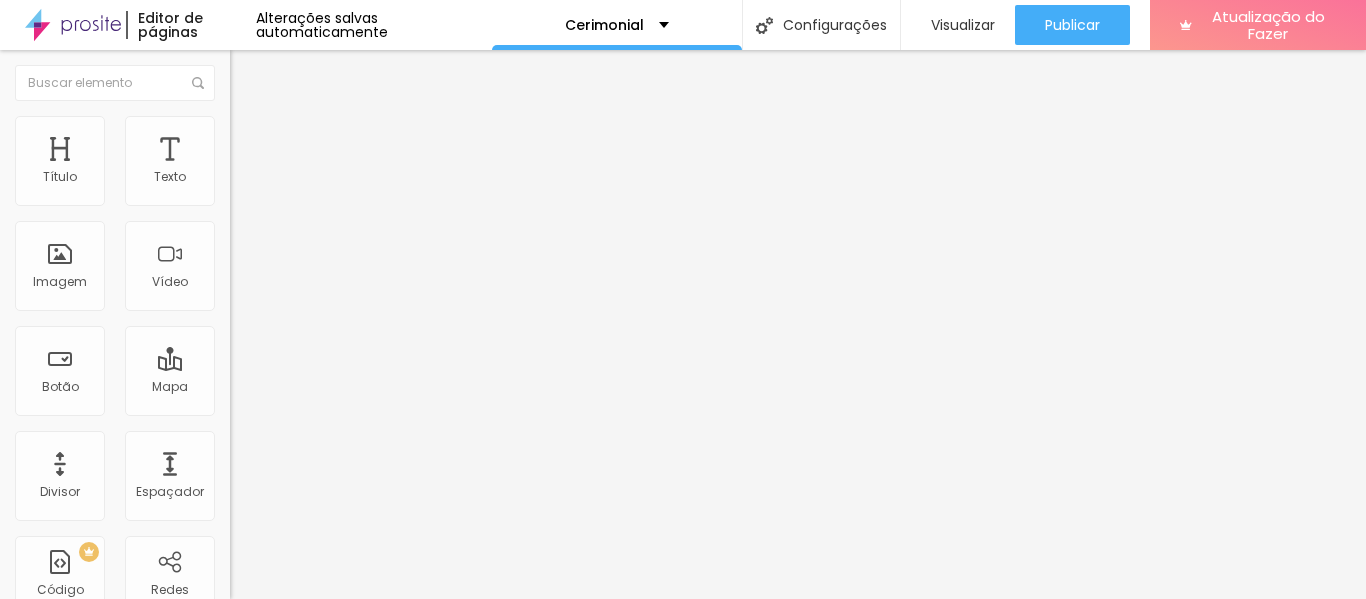 click at bounding box center (239, 105) 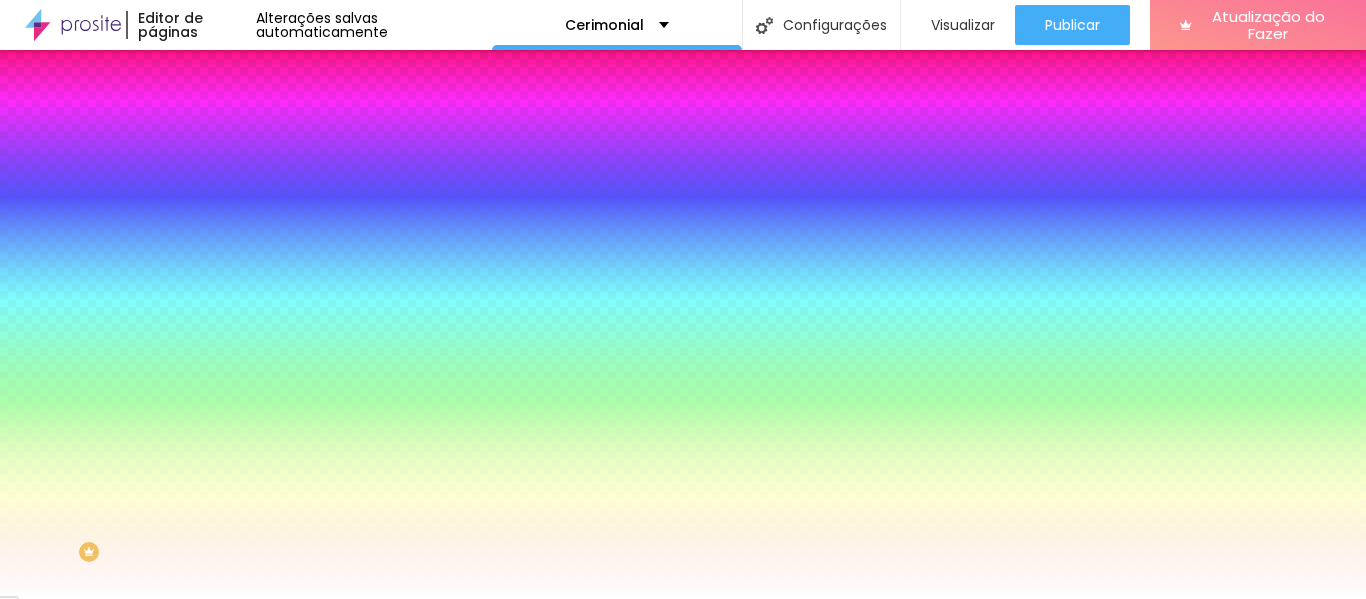 click at bounding box center [239, 145] 